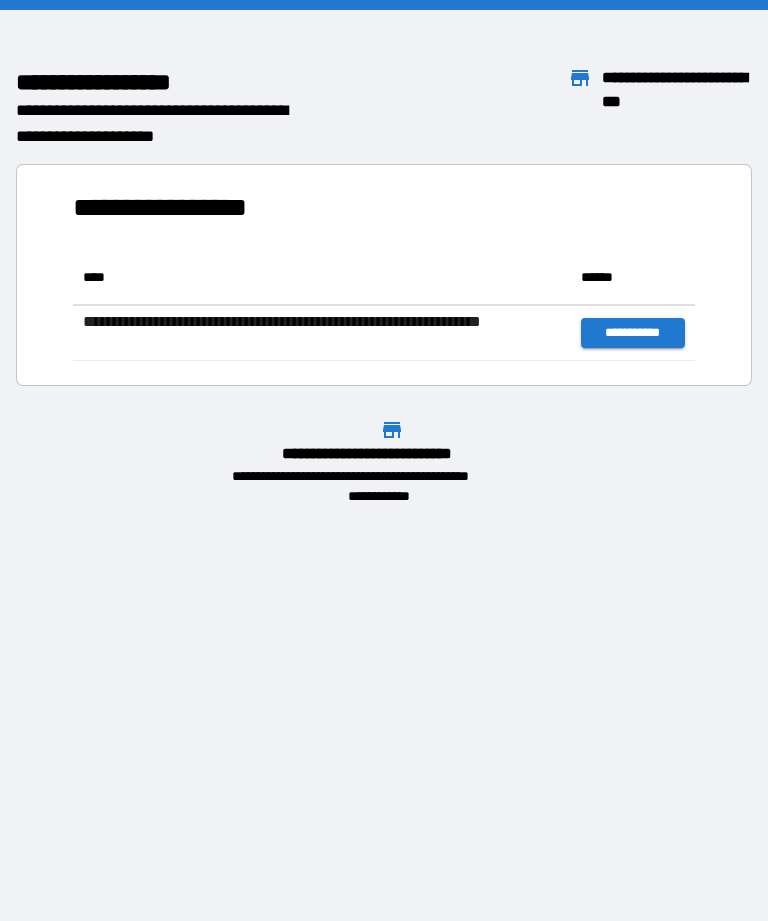 scroll, scrollTop: 0, scrollLeft: 0, axis: both 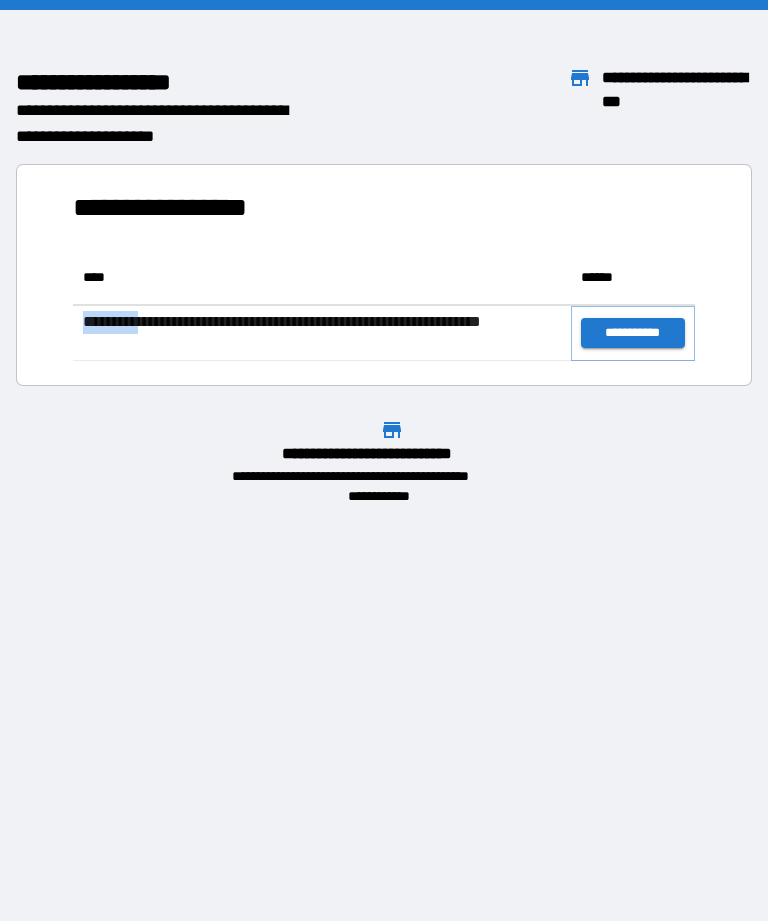 click on "**********" at bounding box center (633, 333) 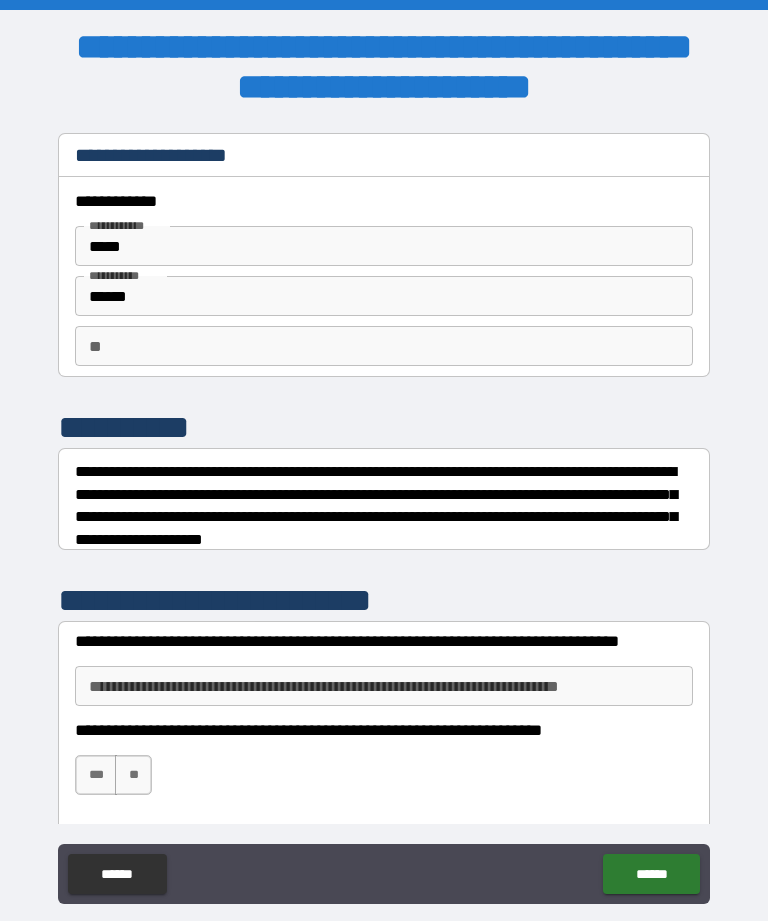 click on "**" at bounding box center [384, 346] 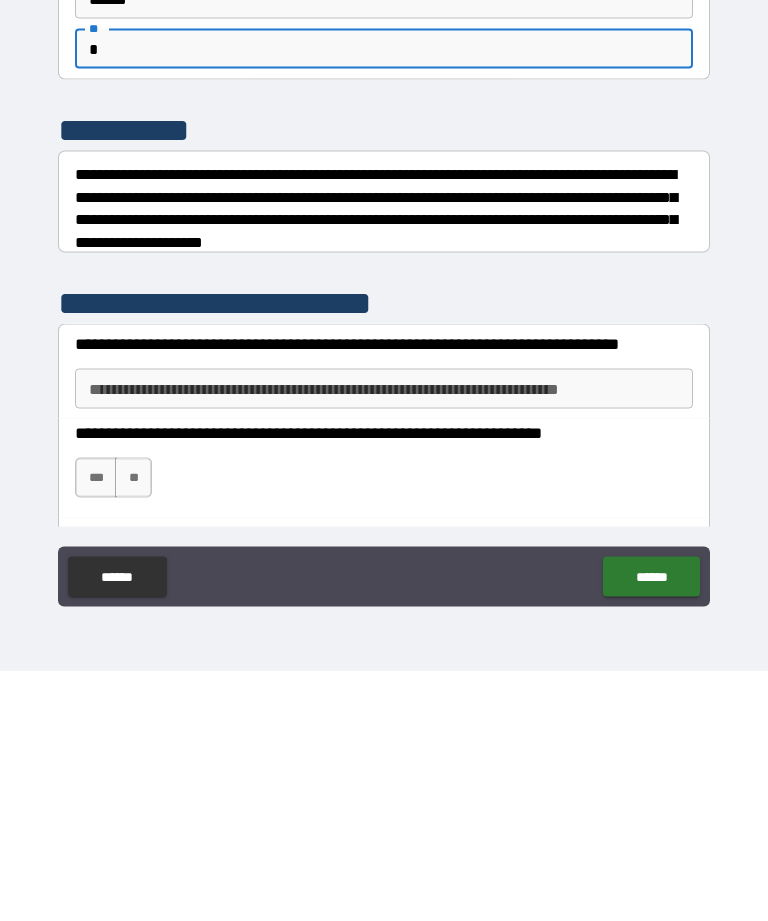 scroll, scrollTop: 64, scrollLeft: 0, axis: vertical 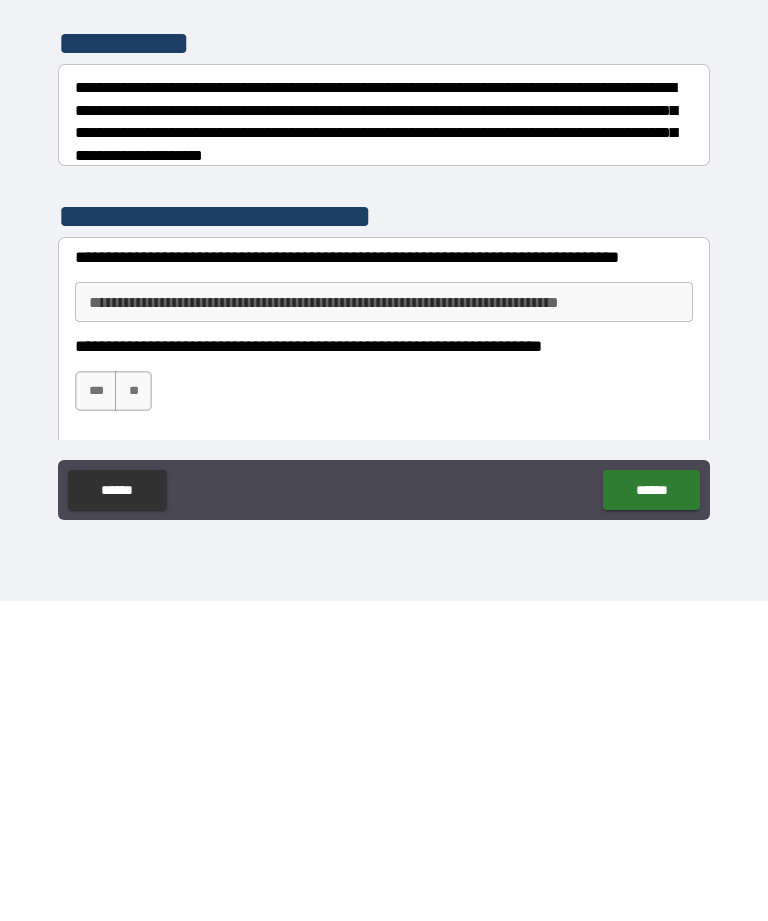 type on "*" 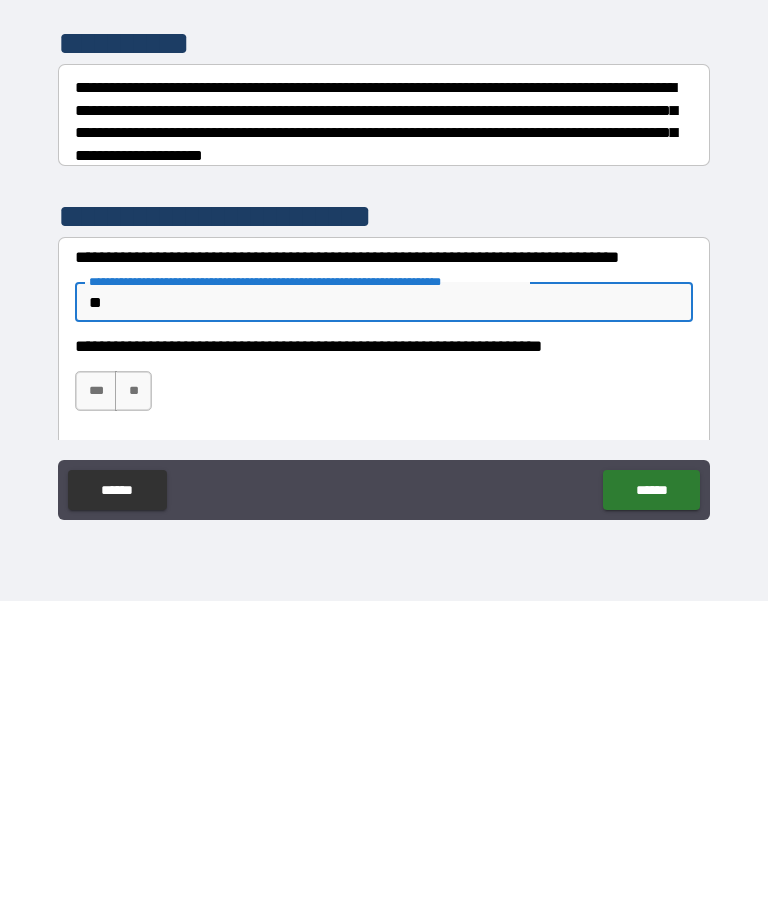 type on "*" 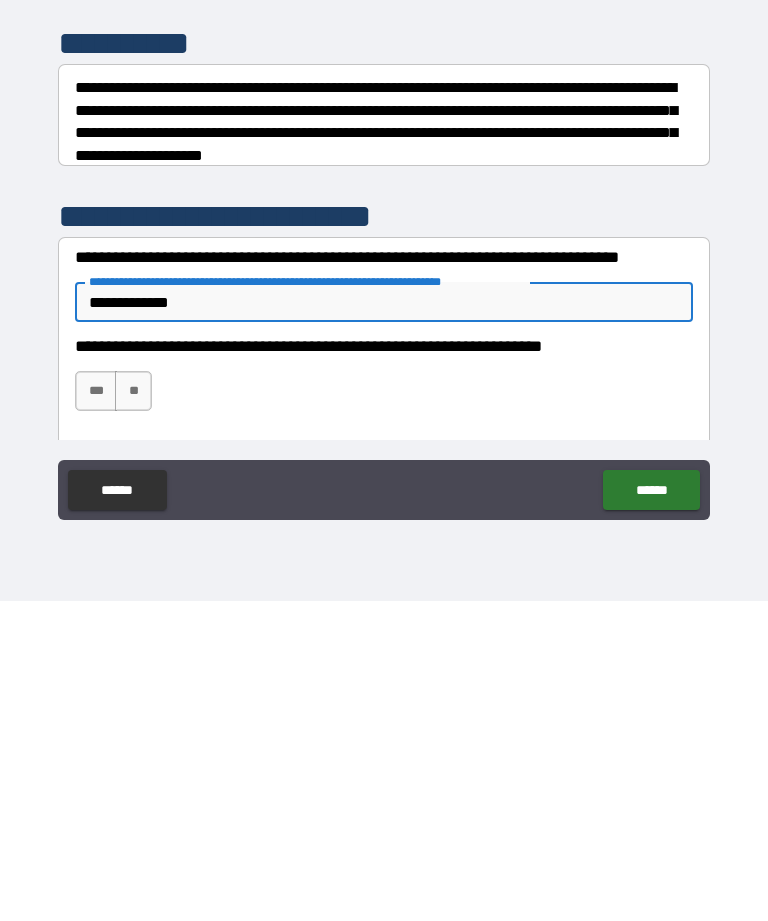 type on "**********" 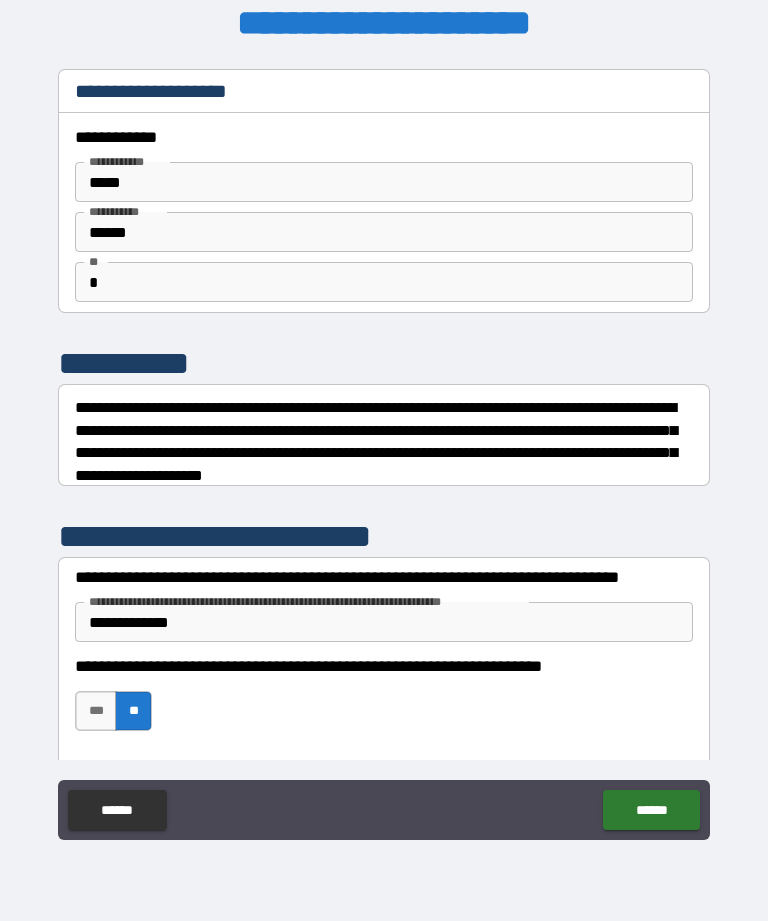 click on "******" at bounding box center [651, 810] 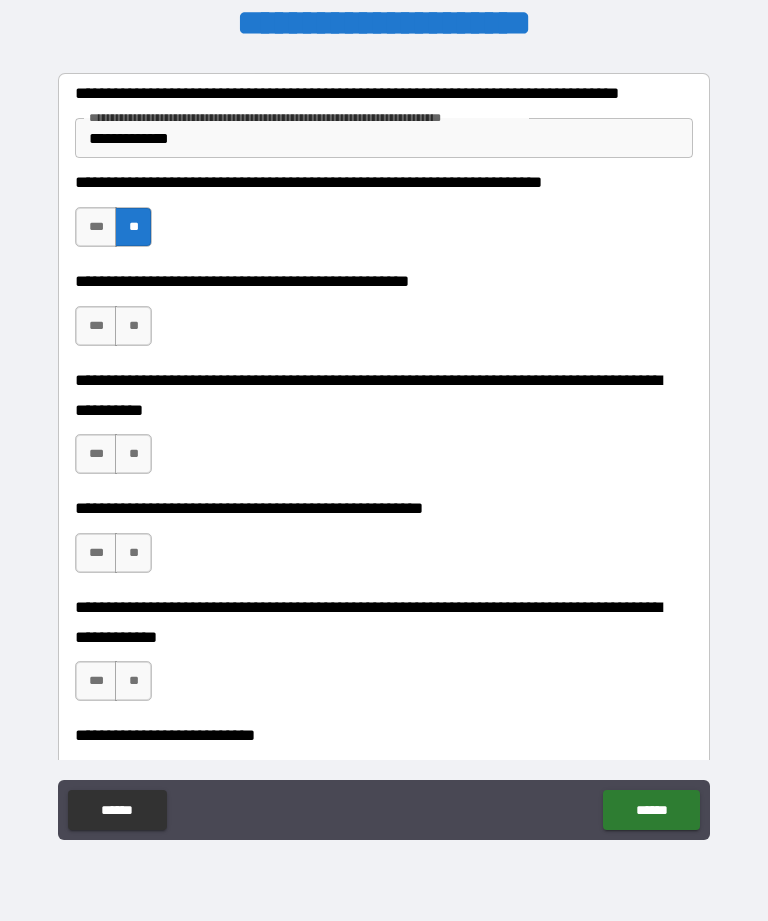 scroll, scrollTop: 486, scrollLeft: 0, axis: vertical 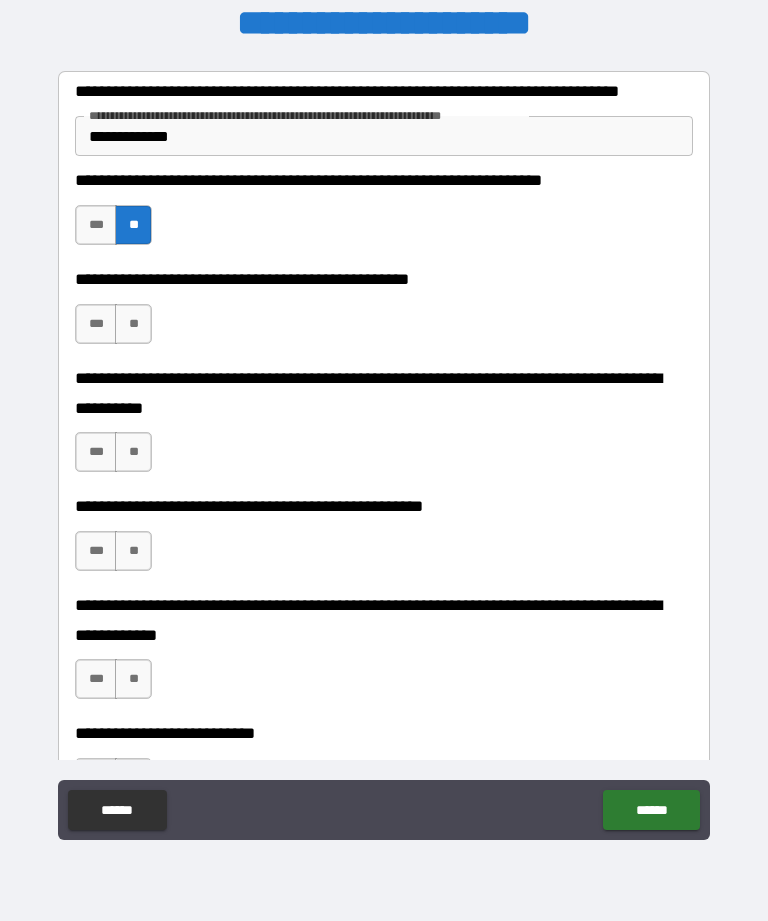 click on "**" at bounding box center (133, 324) 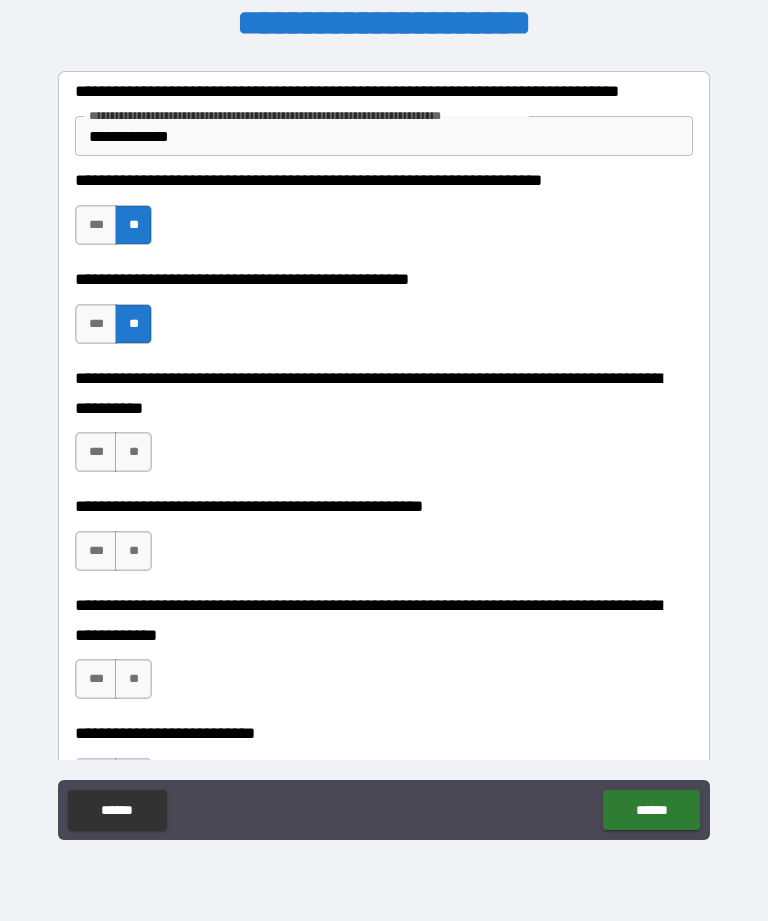 click on "***" at bounding box center [96, 452] 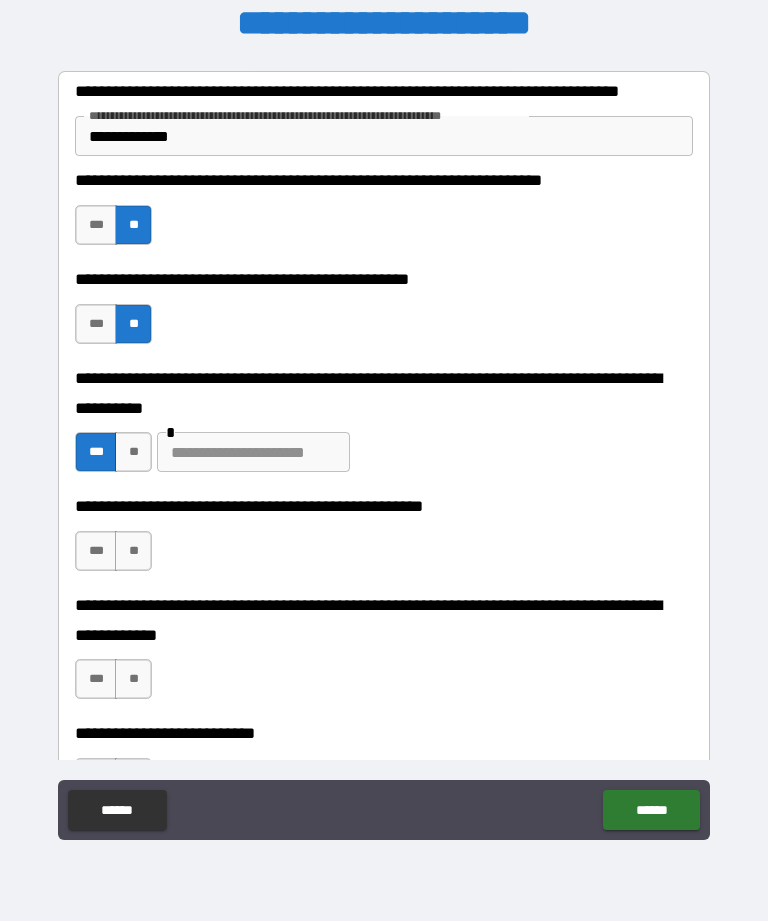 click at bounding box center [253, 452] 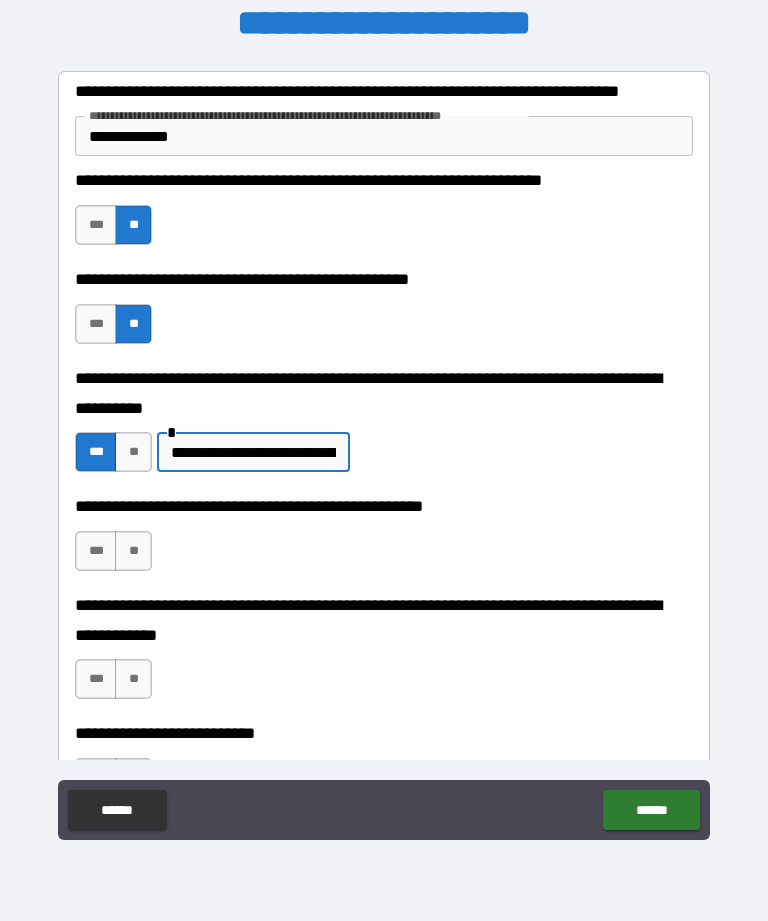 type on "**********" 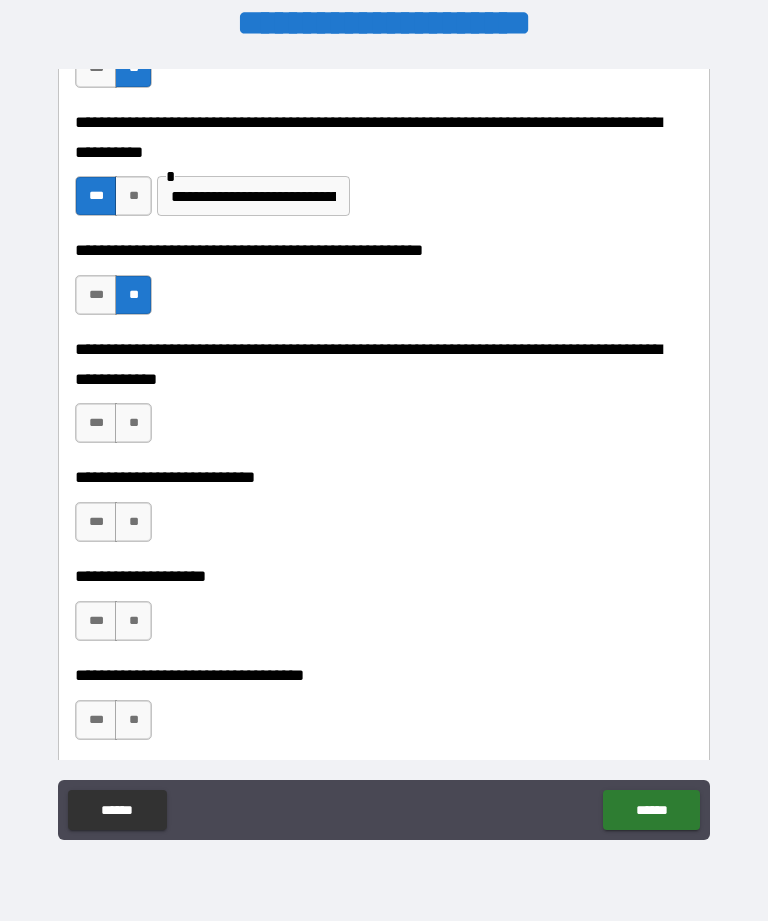 scroll, scrollTop: 744, scrollLeft: 0, axis: vertical 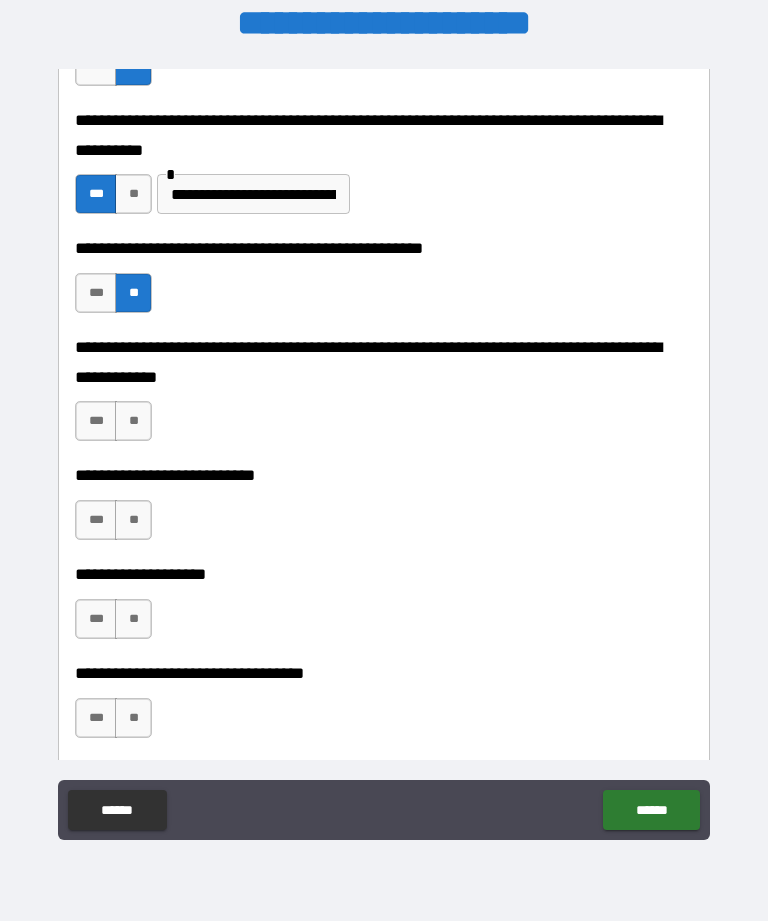 click on "**" at bounding box center [133, 520] 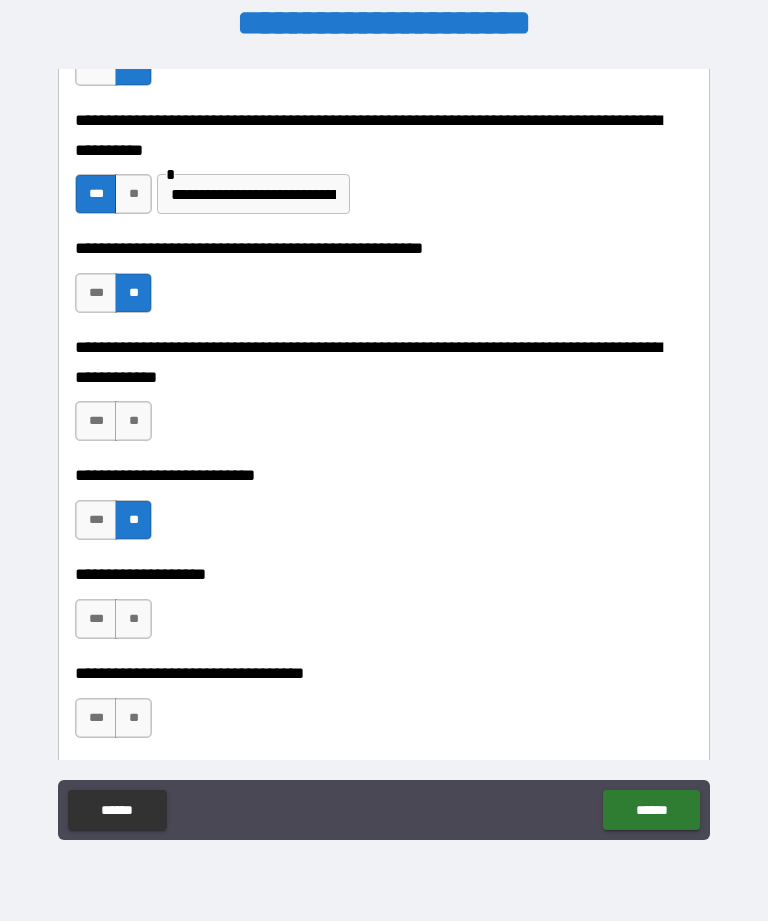 click on "**" at bounding box center [133, 619] 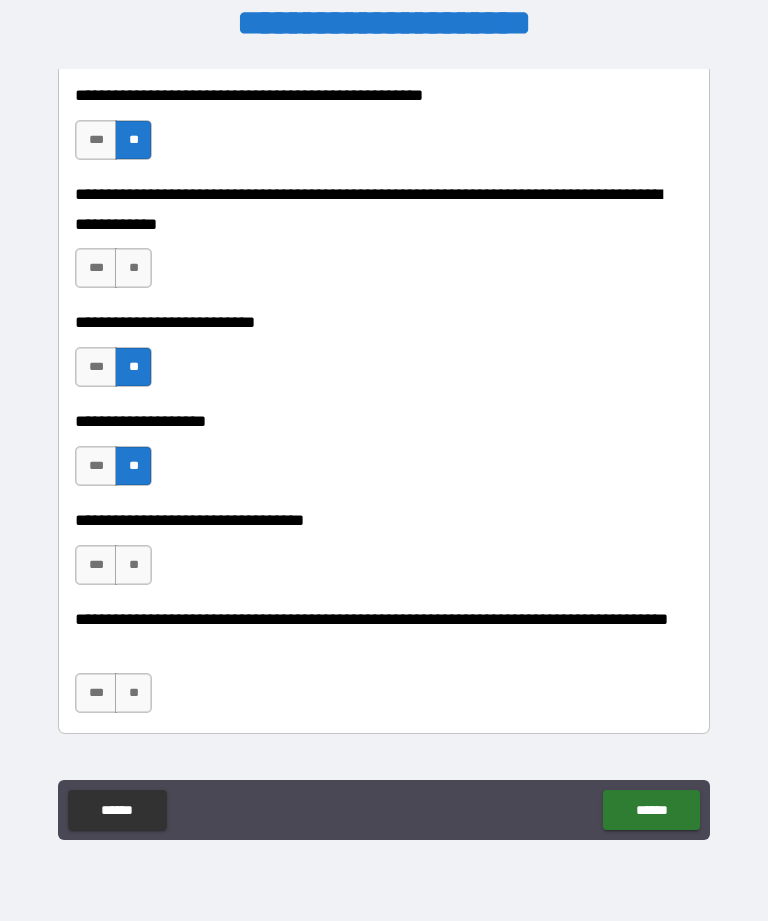 scroll, scrollTop: 914, scrollLeft: 0, axis: vertical 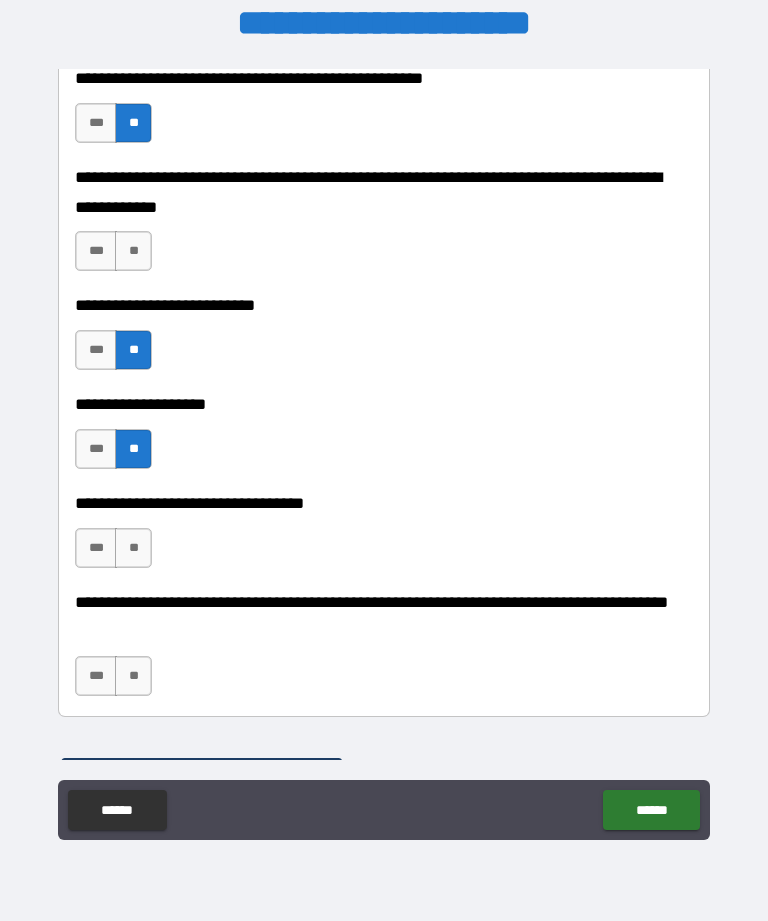 click on "**" at bounding box center (133, 548) 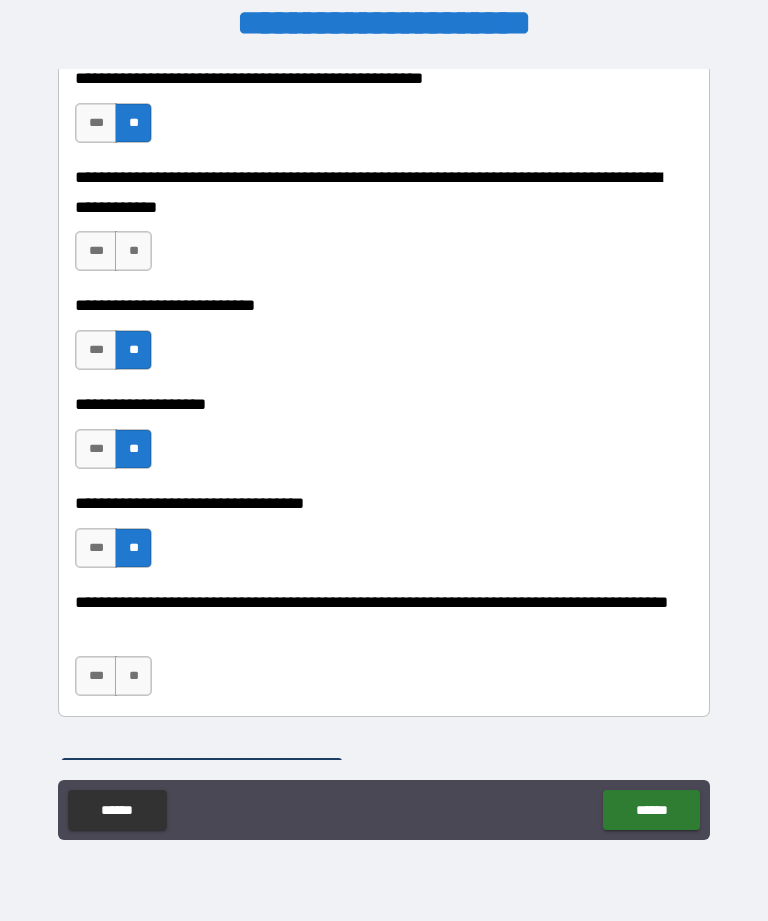 click on "**" at bounding box center [133, 676] 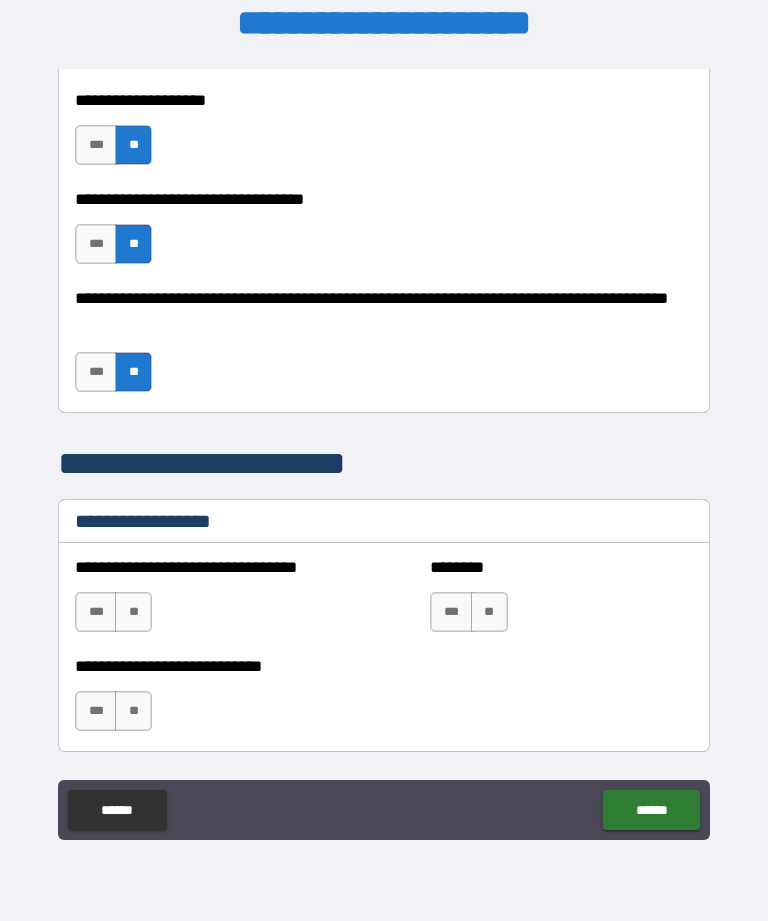 scroll, scrollTop: 1223, scrollLeft: 0, axis: vertical 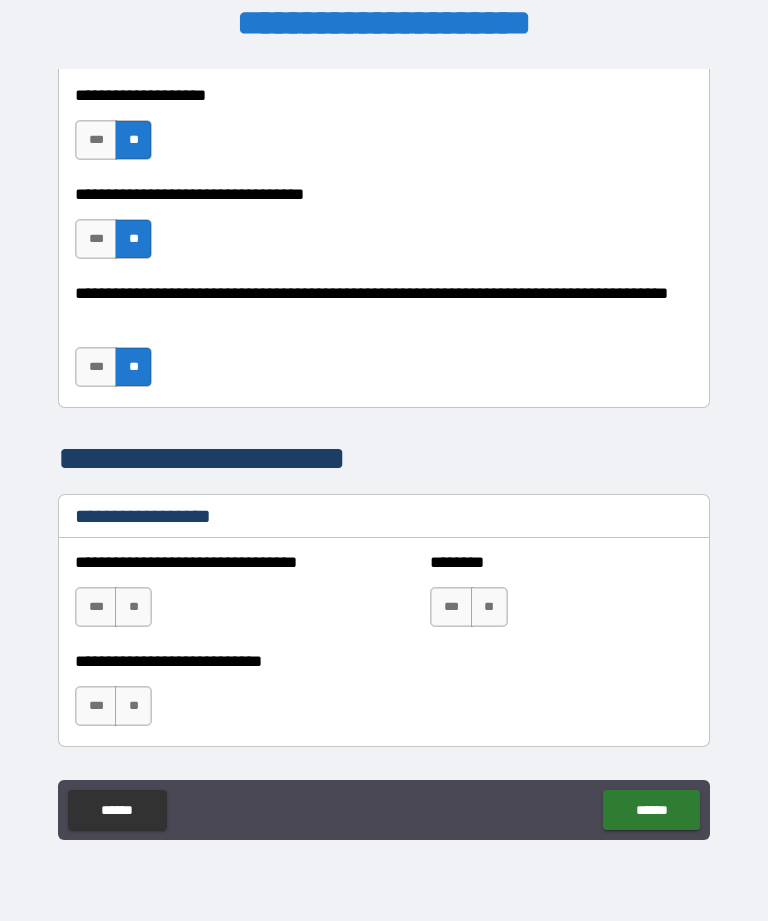 click on "**" at bounding box center (133, 607) 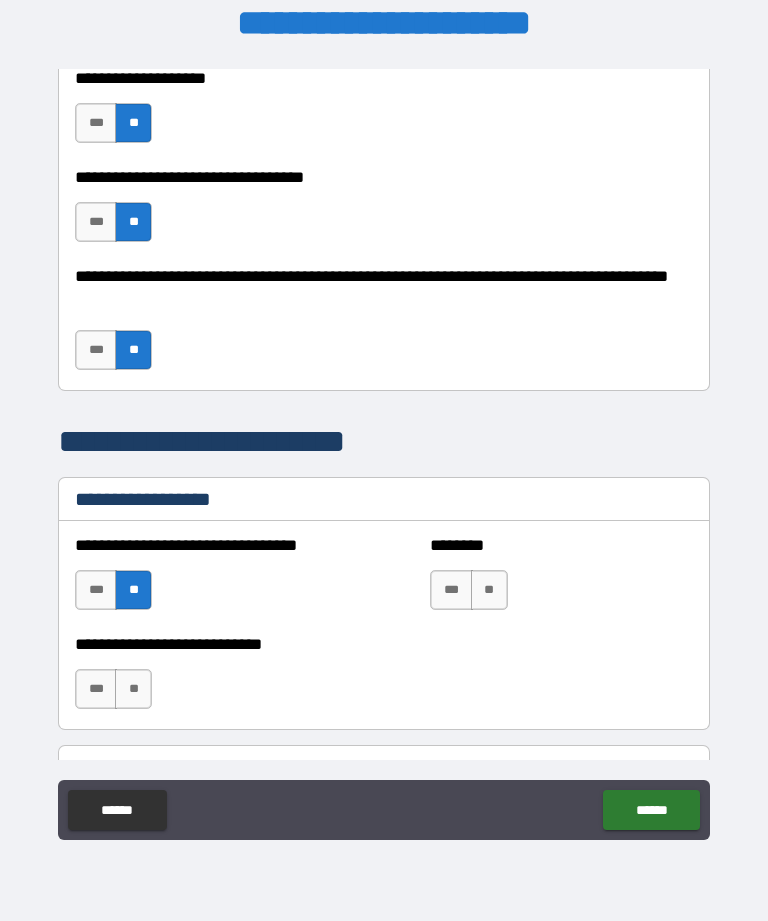 scroll, scrollTop: 1240, scrollLeft: 0, axis: vertical 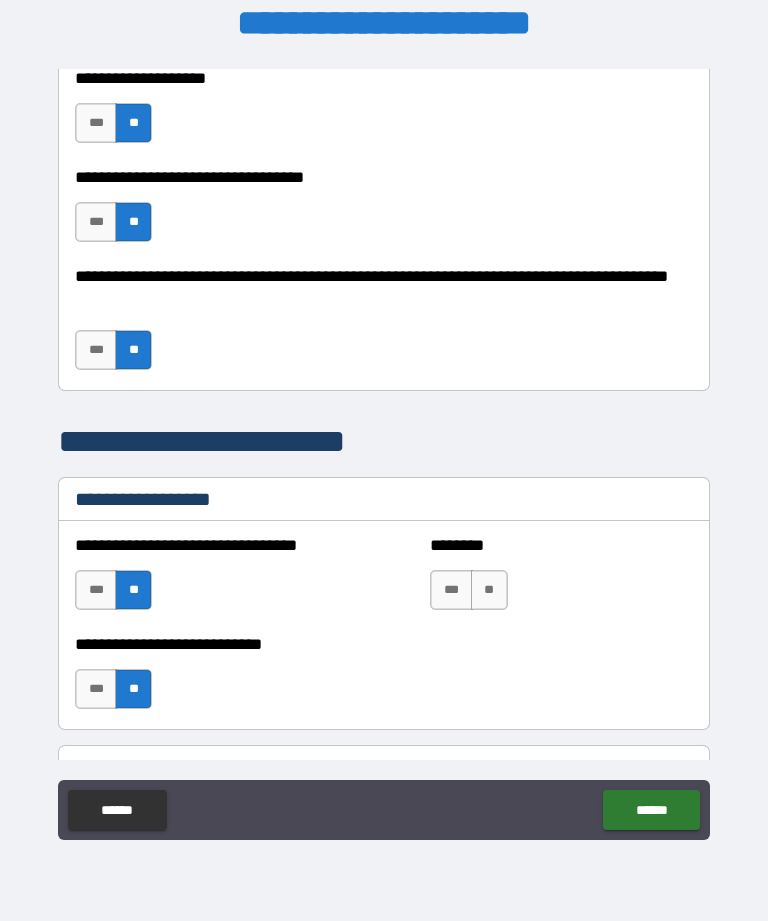 click on "**" at bounding box center (489, 590) 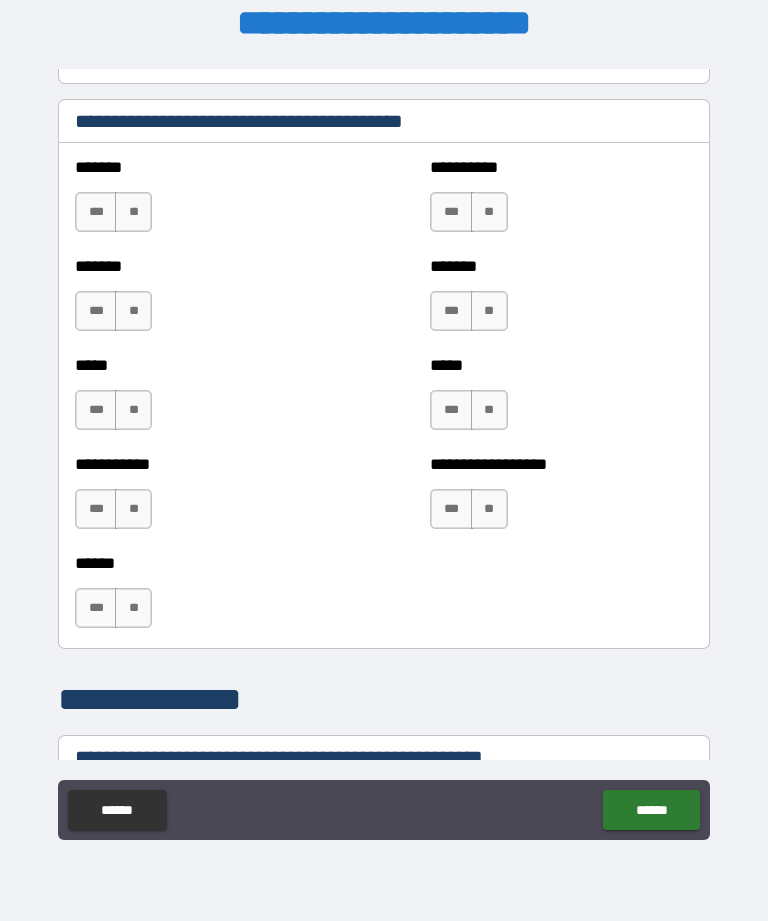 scroll, scrollTop: 1883, scrollLeft: 0, axis: vertical 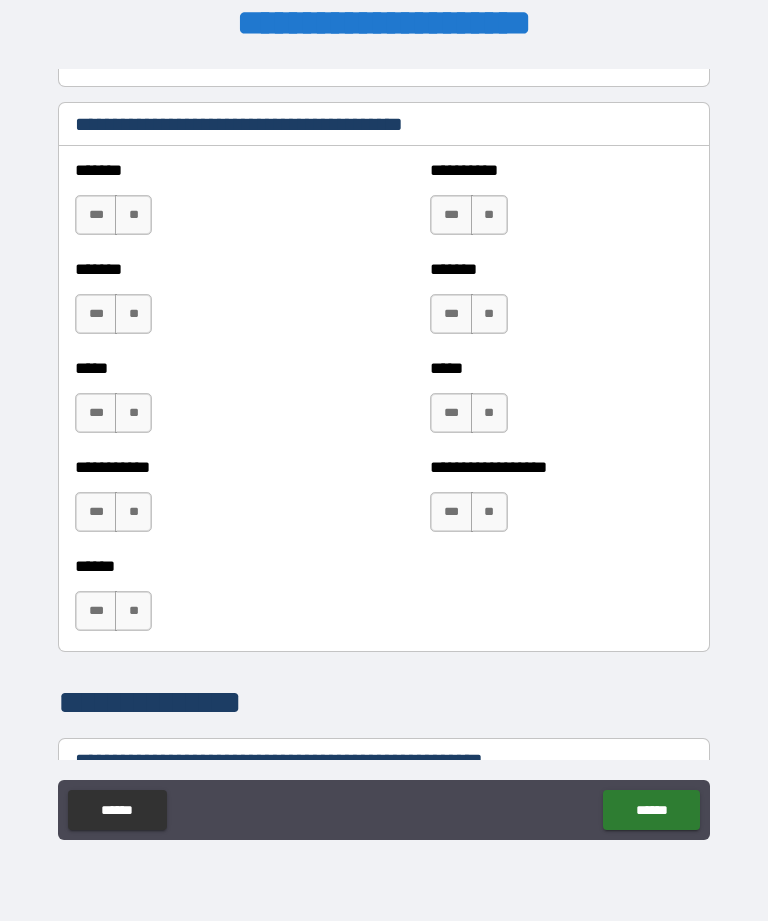 click on "**" at bounding box center (133, 611) 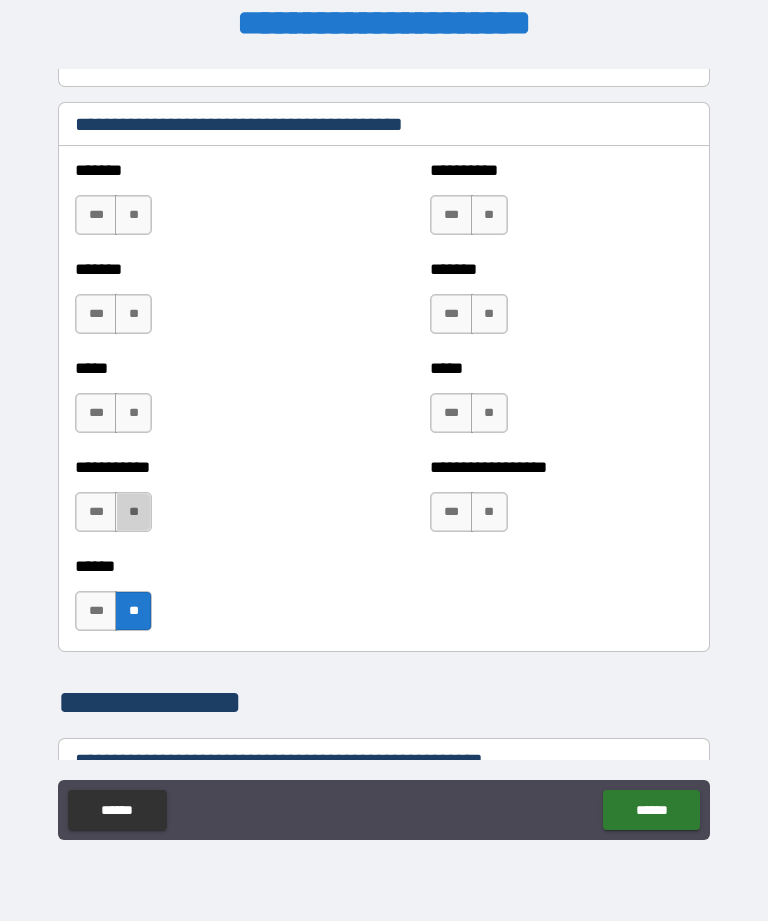 click on "**" at bounding box center (133, 512) 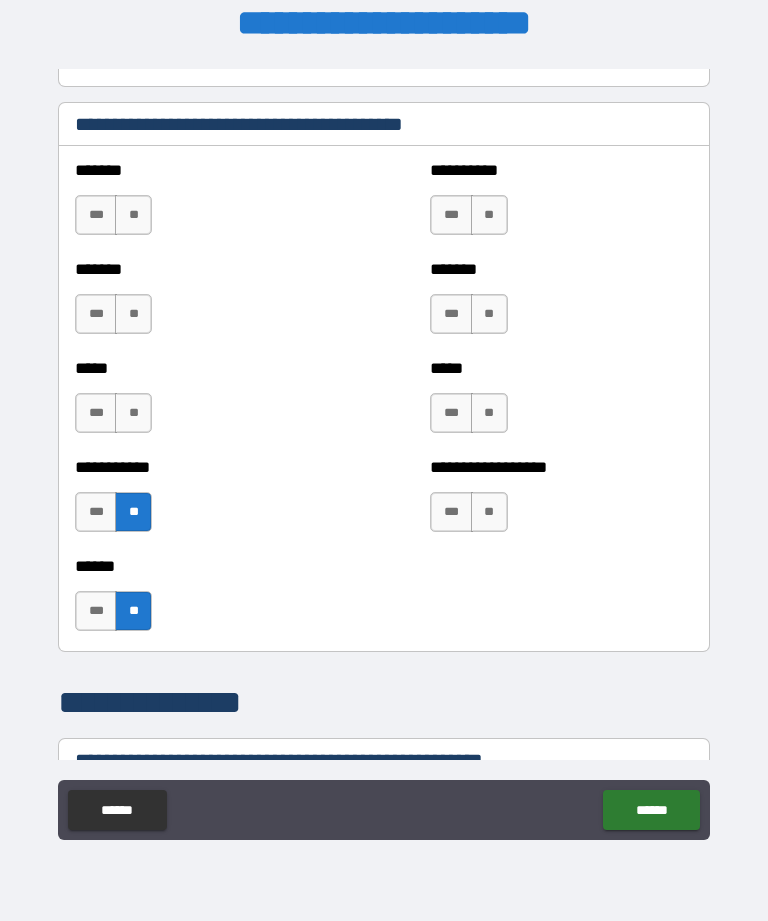 click on "**" at bounding box center [133, 413] 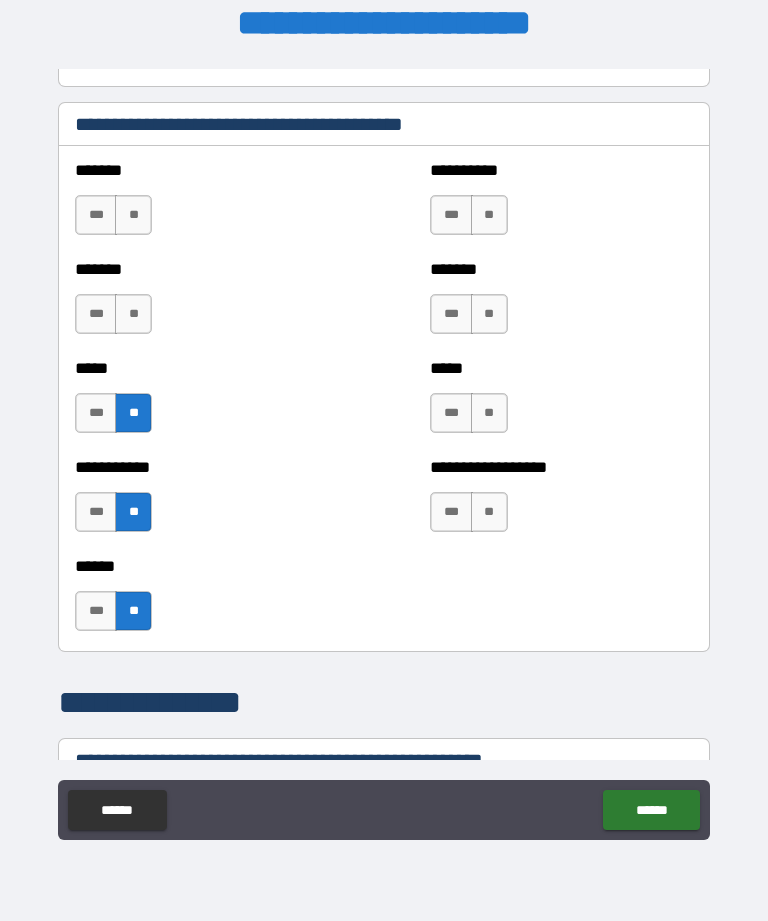 click on "**" at bounding box center (133, 314) 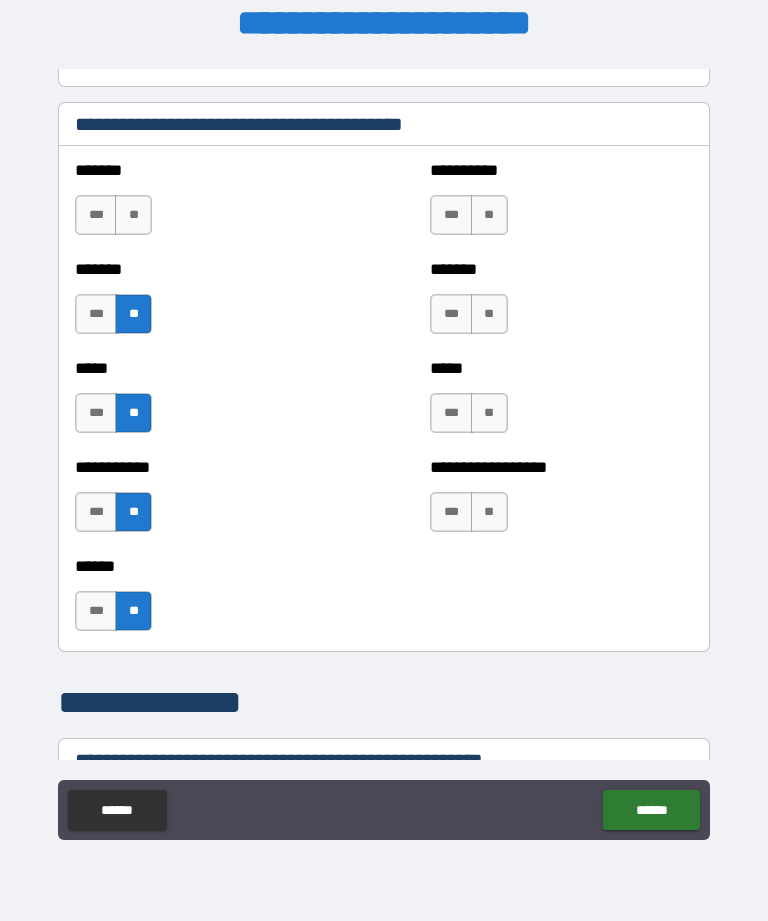 click on "**" at bounding box center (133, 215) 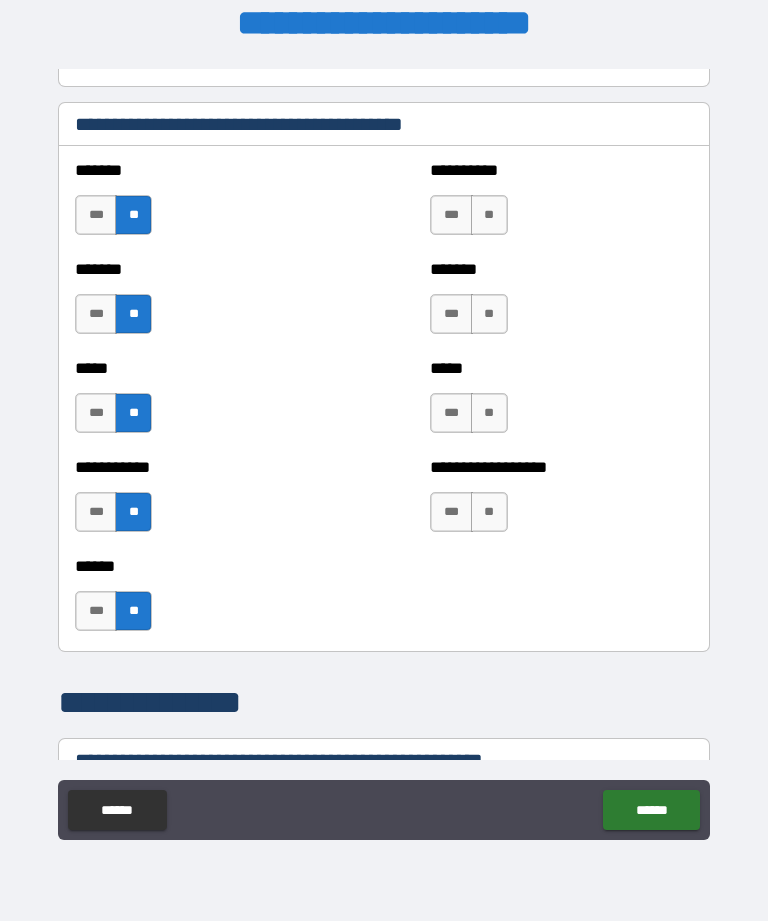click on "**" at bounding box center (489, 215) 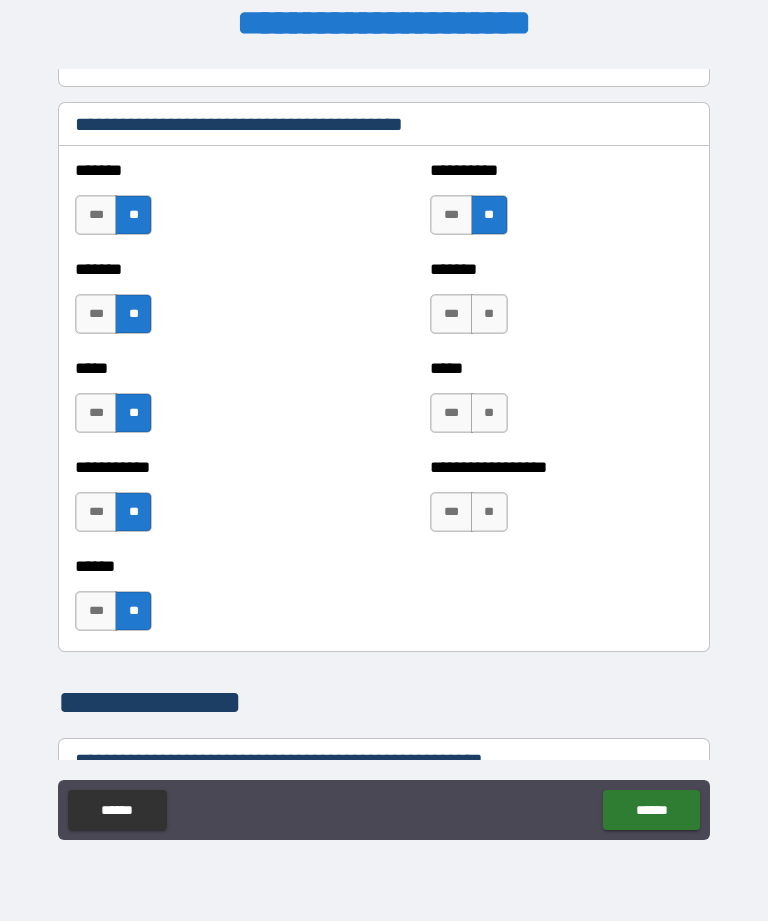 click on "**" at bounding box center [489, 314] 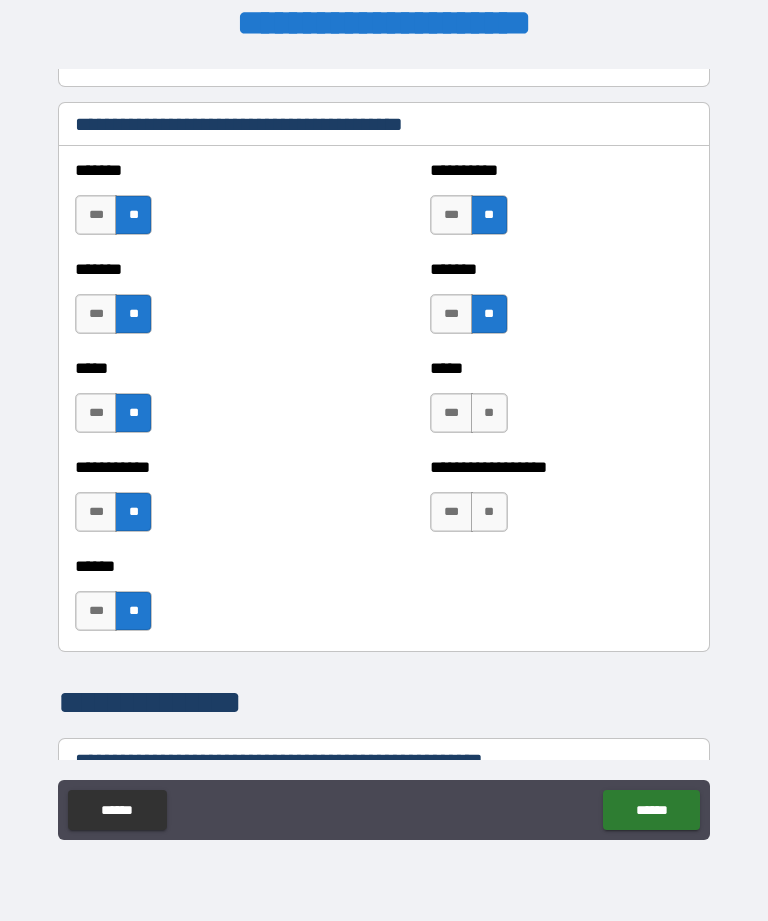 click on "**" at bounding box center (489, 413) 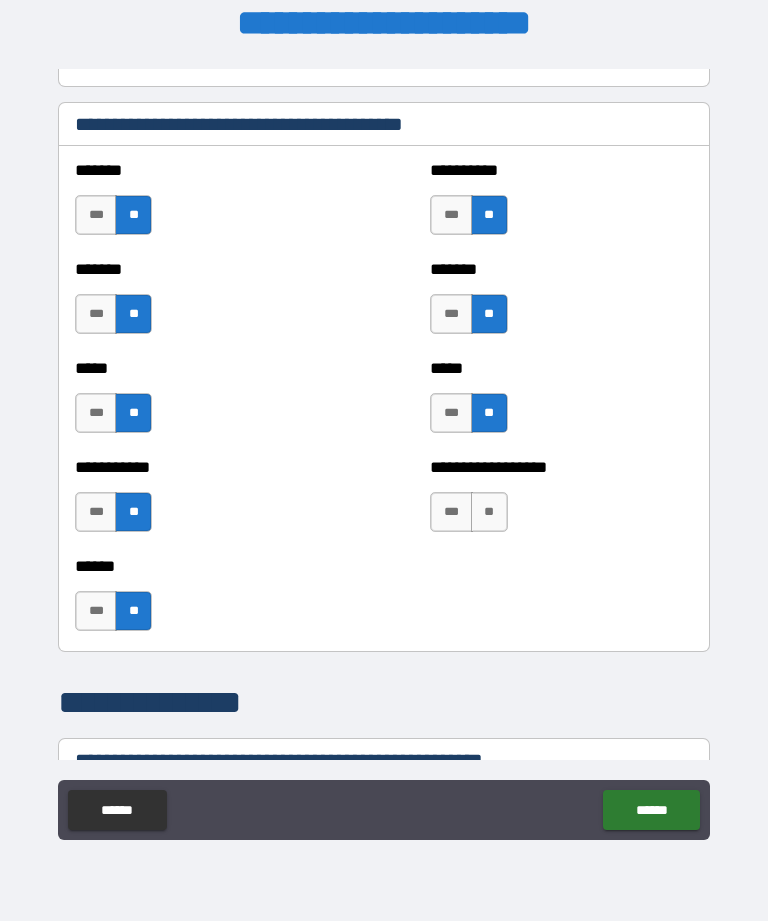 click on "**" at bounding box center (489, 512) 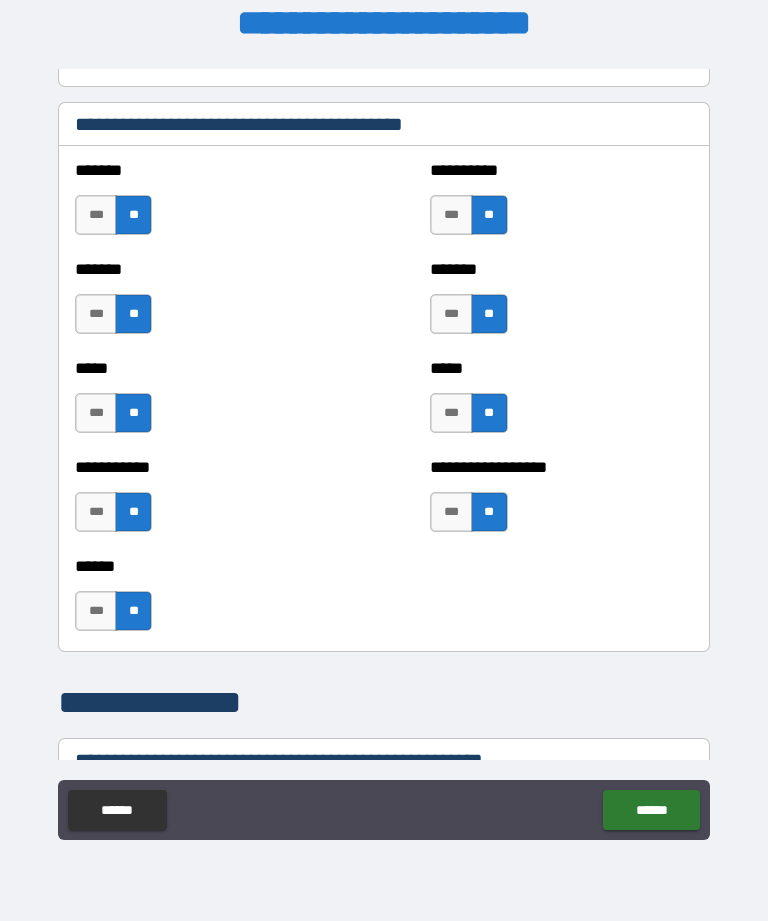 click on "****** *** **" at bounding box center [384, 601] 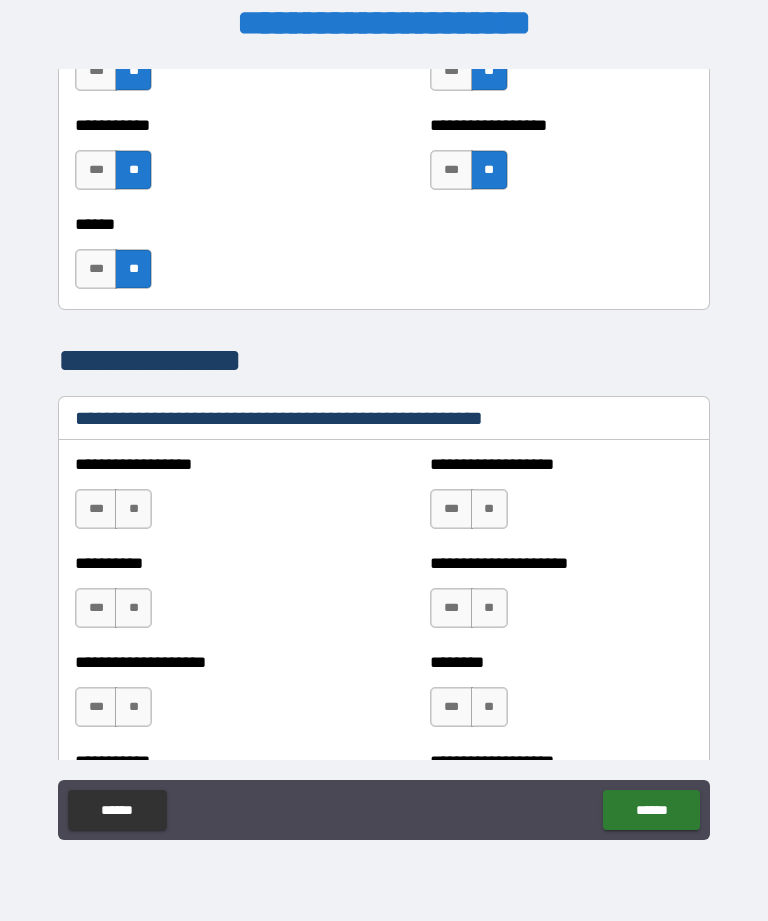 scroll, scrollTop: 2226, scrollLeft: 0, axis: vertical 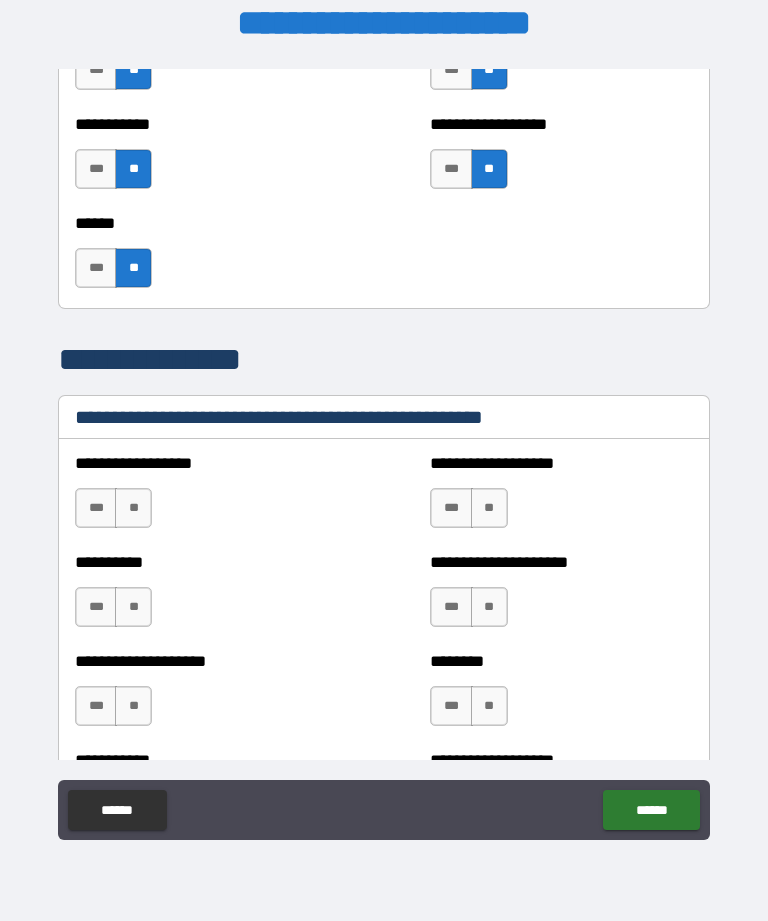 click on "**" at bounding box center (133, 508) 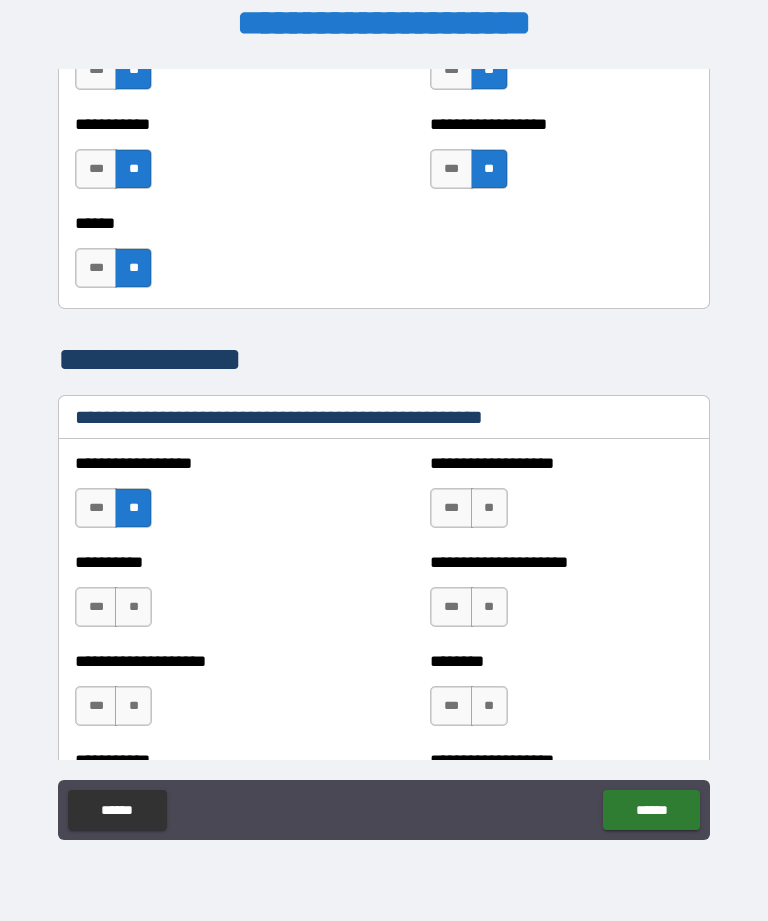 click on "**" at bounding box center [133, 607] 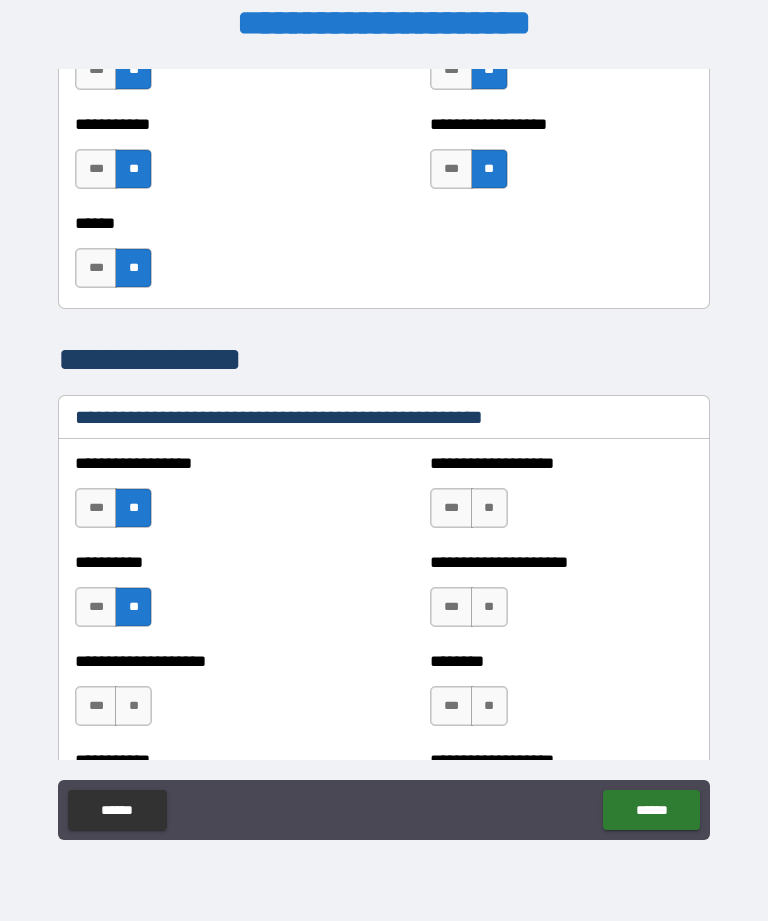 click on "**" at bounding box center [133, 706] 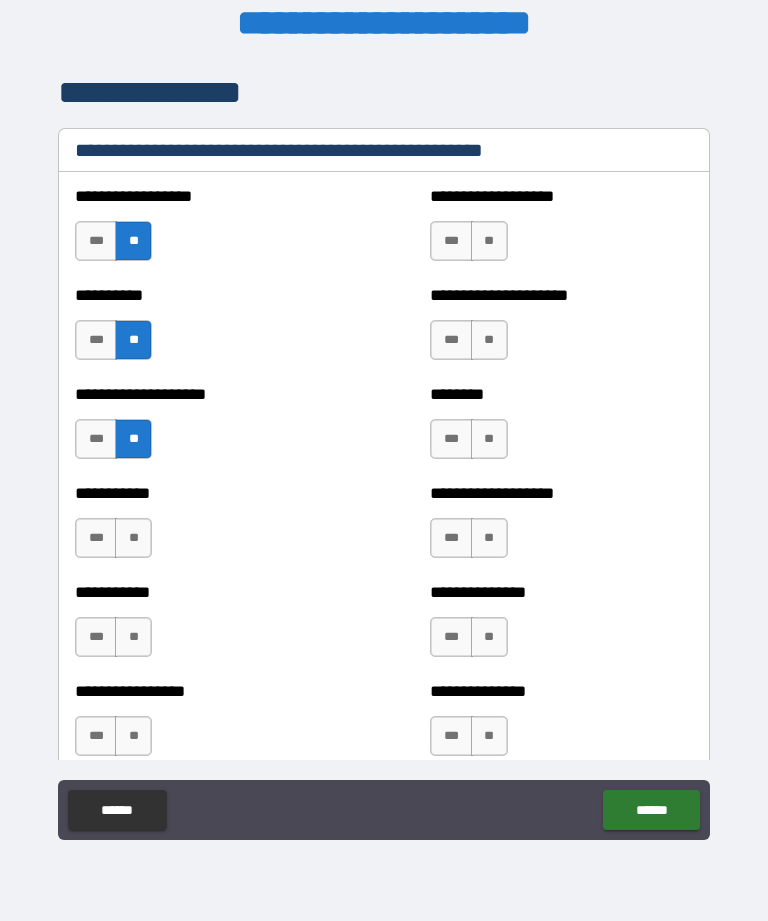 scroll, scrollTop: 2512, scrollLeft: 0, axis: vertical 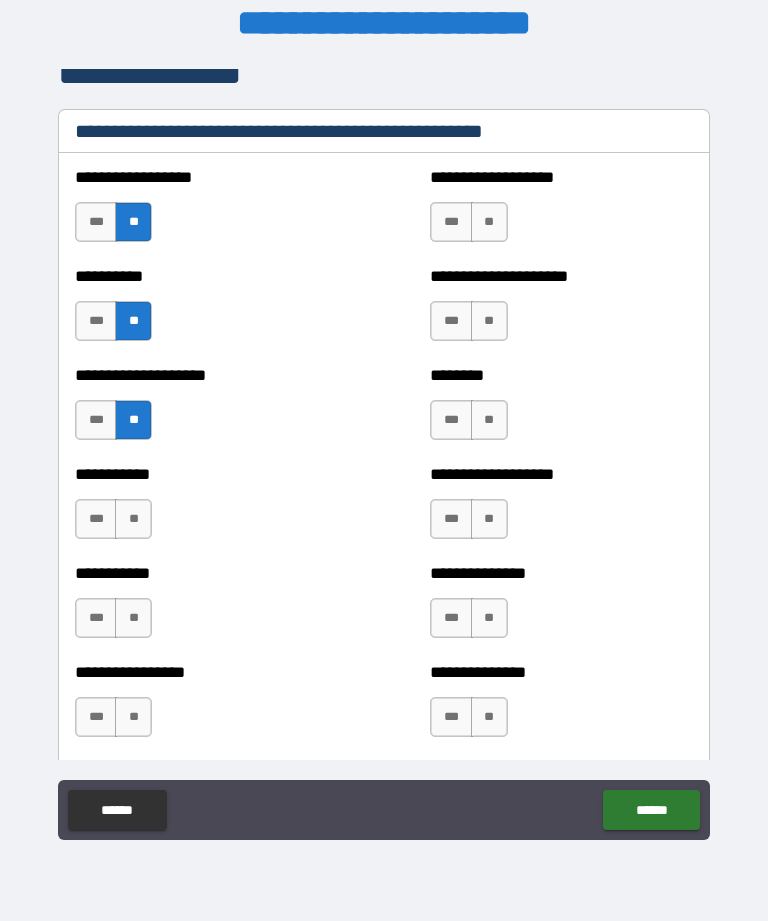click on "**" at bounding box center (133, 519) 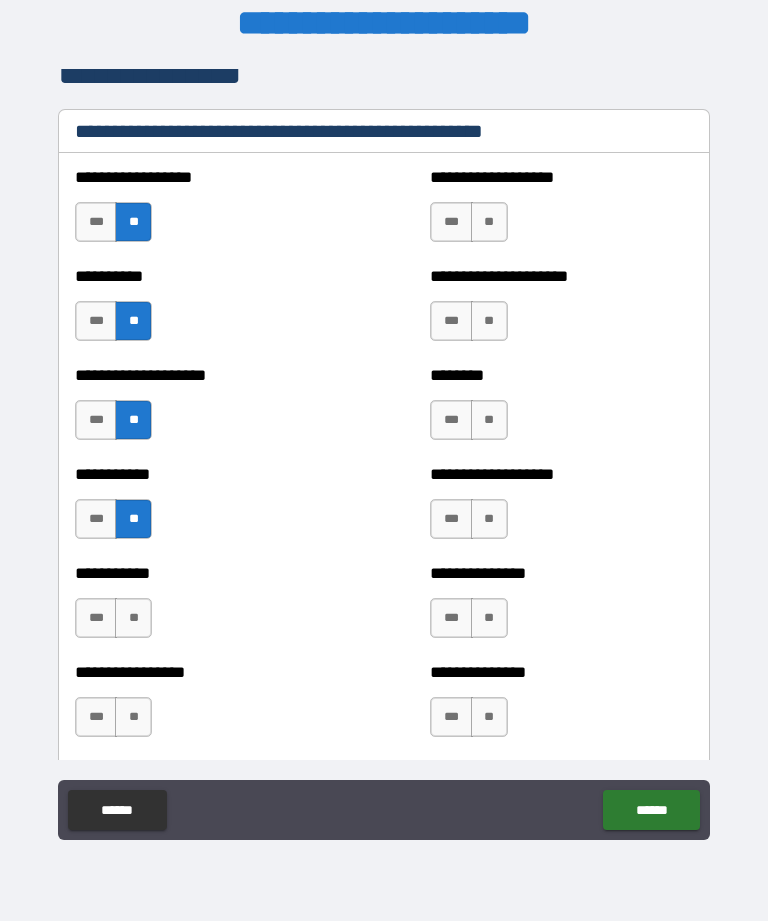 click on "**" at bounding box center [133, 618] 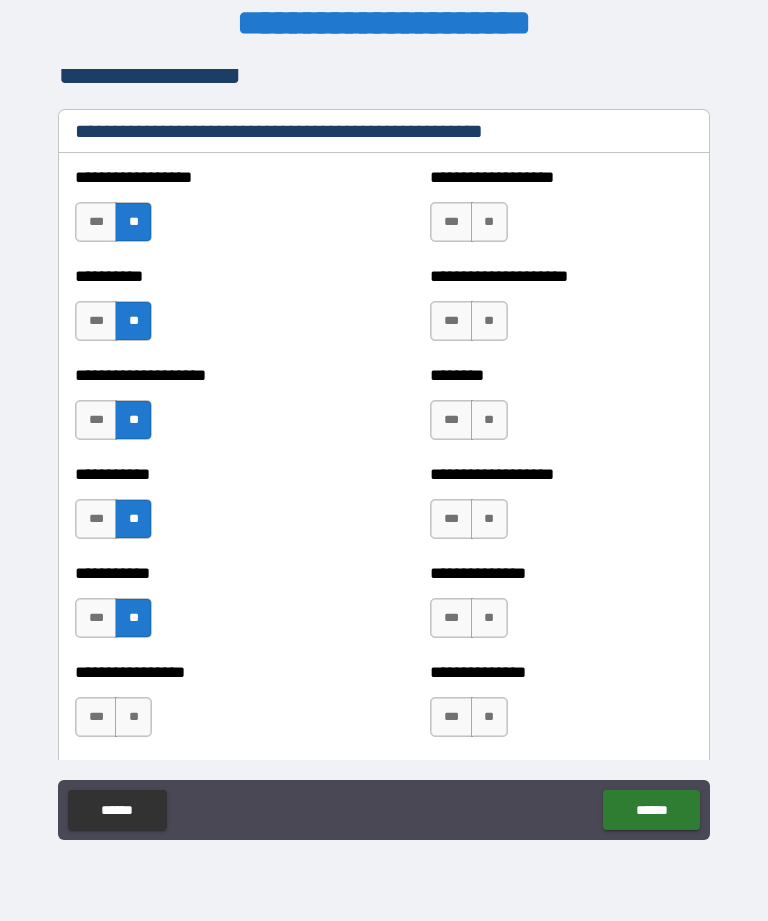 click on "**" at bounding box center [133, 717] 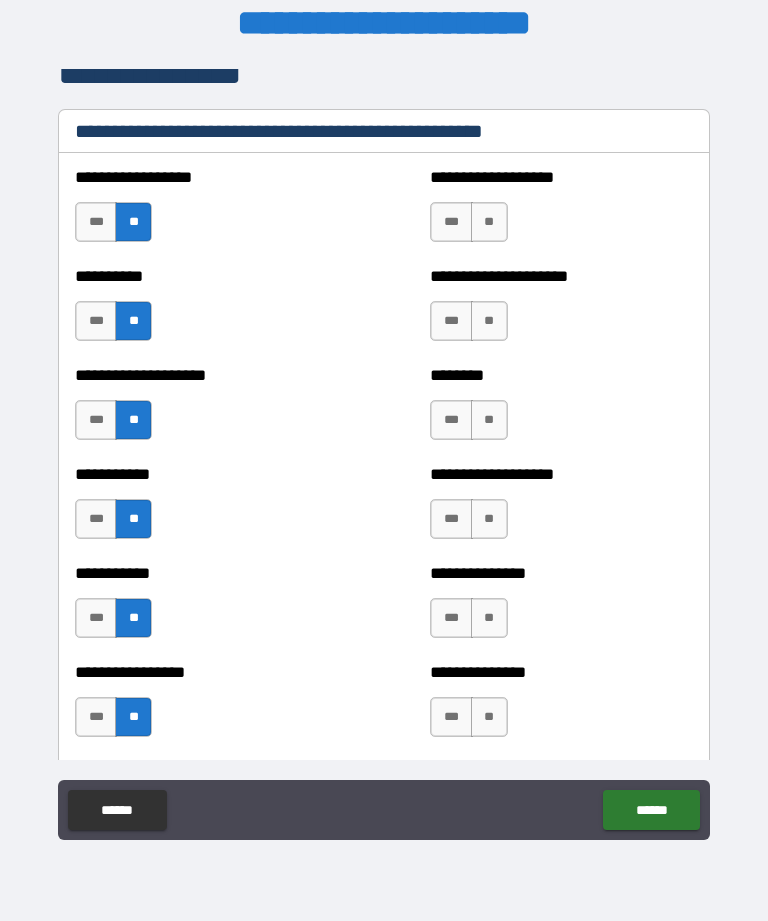 click on "**" at bounding box center [489, 222] 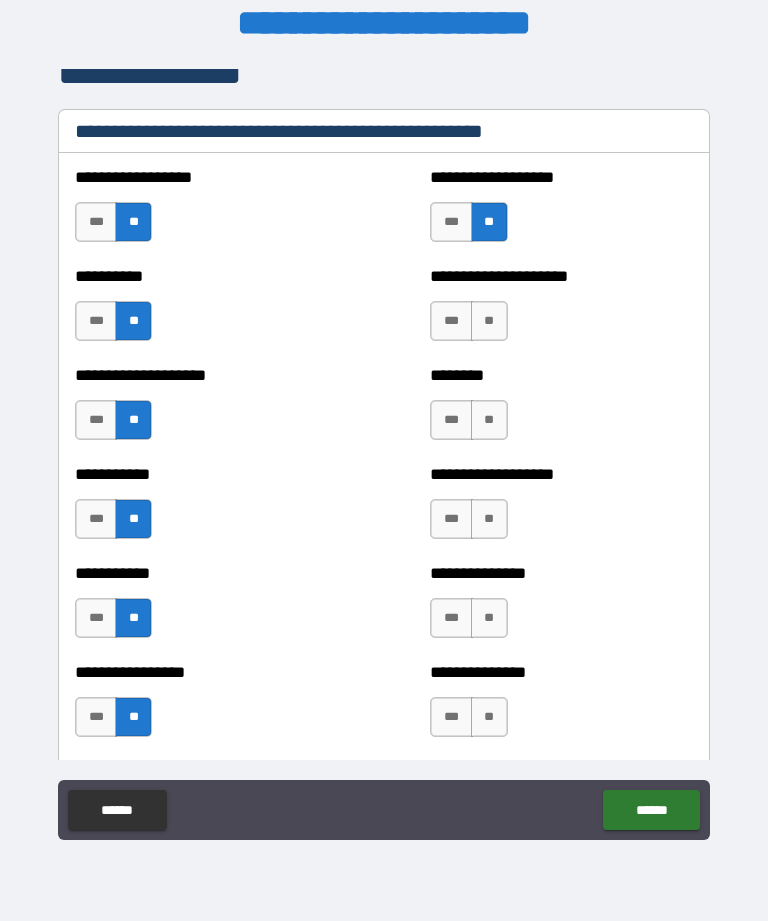 click on "**" at bounding box center (489, 321) 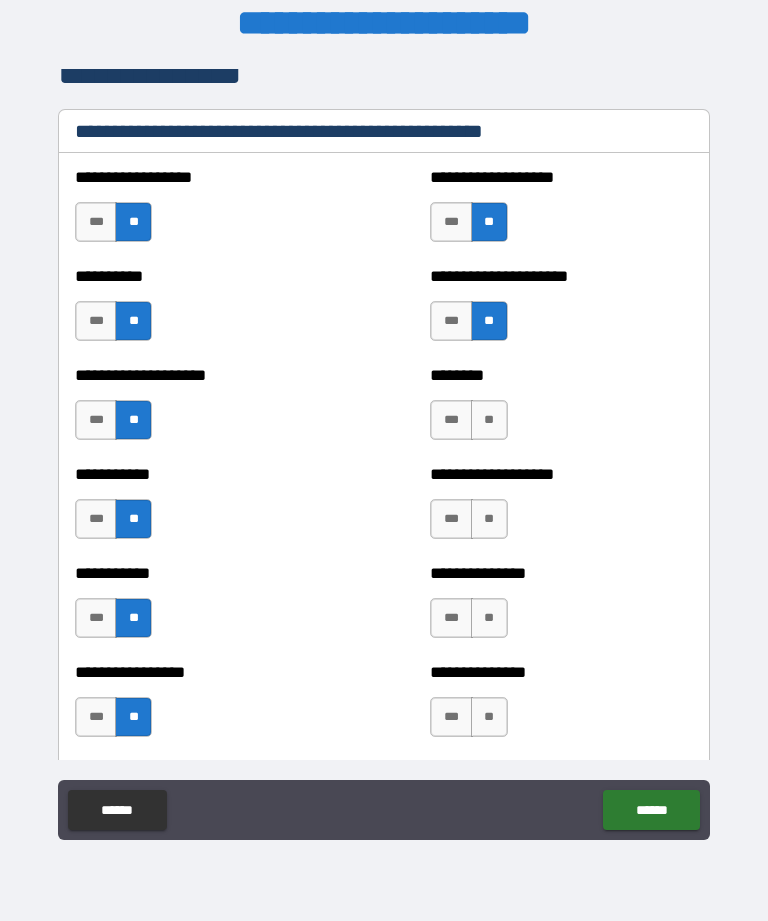 click on "**" at bounding box center (489, 420) 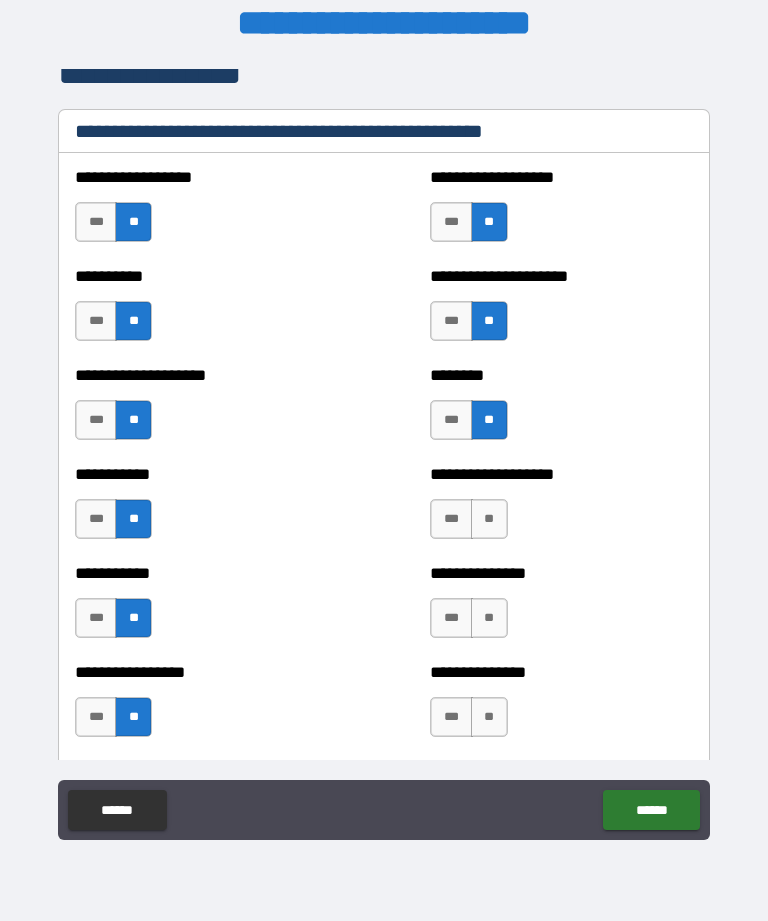 click on "**" at bounding box center (489, 519) 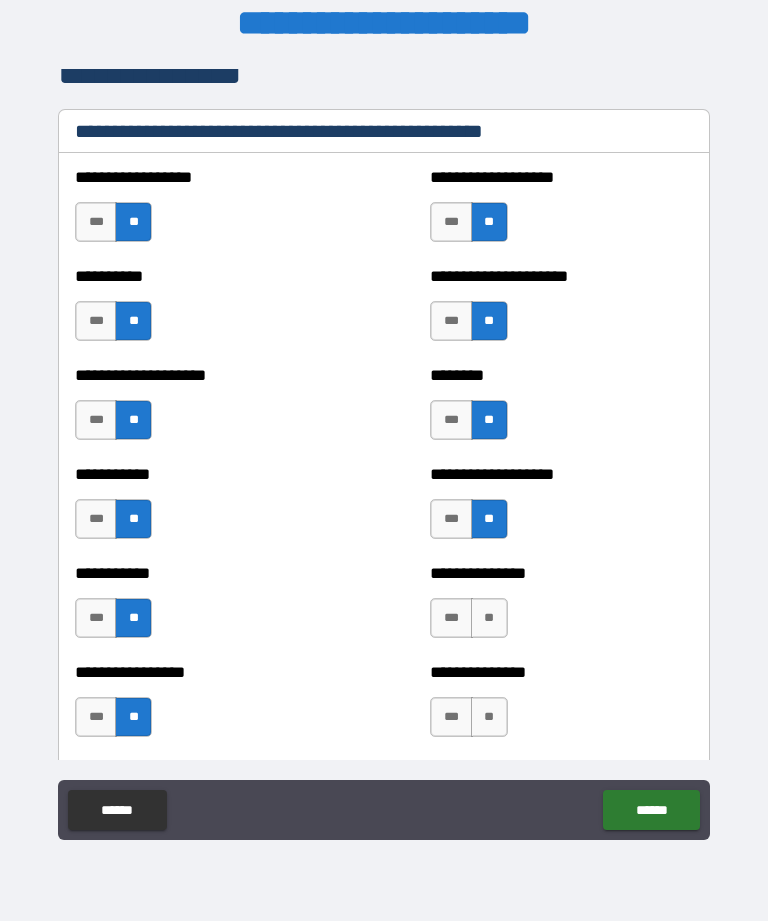 click on "**" at bounding box center (489, 618) 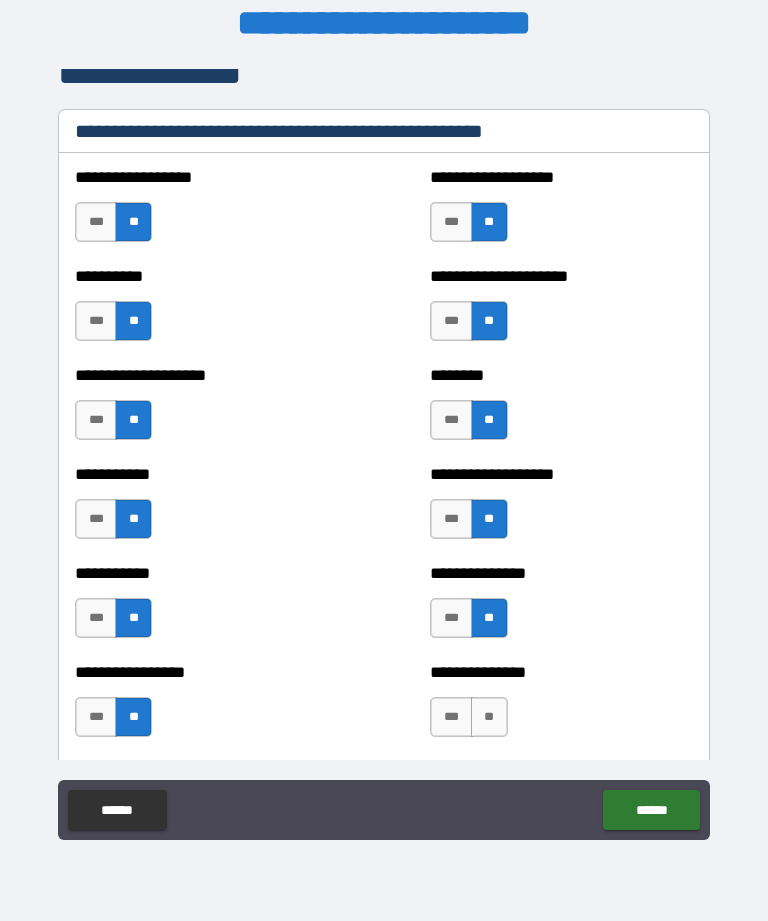 click on "**" at bounding box center [489, 717] 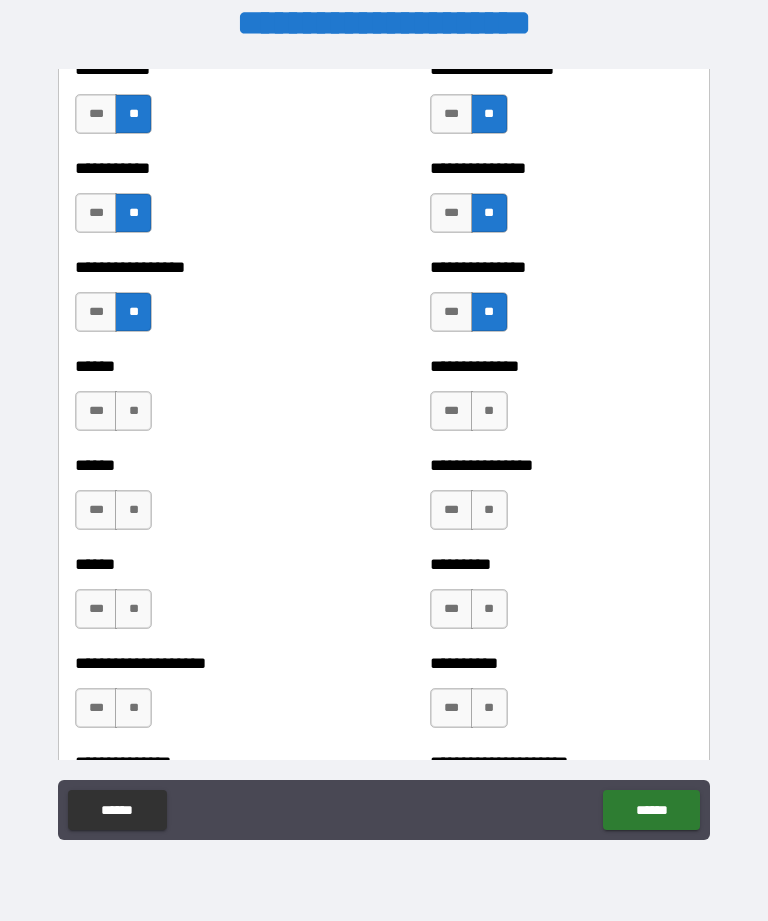 scroll, scrollTop: 2921, scrollLeft: 0, axis: vertical 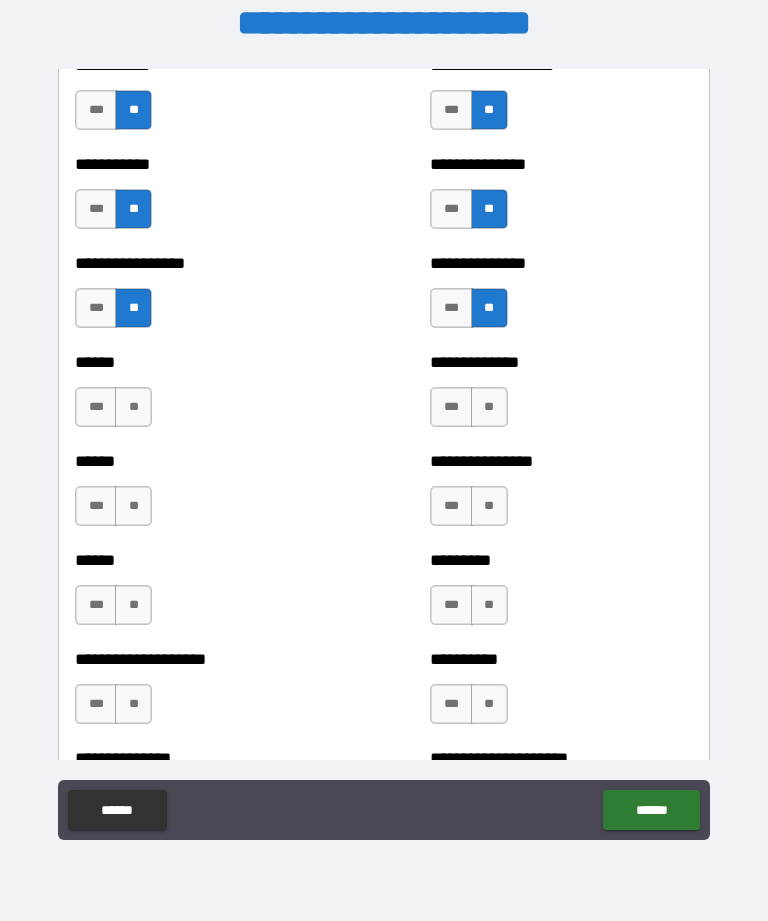 click on "**" at bounding box center (133, 407) 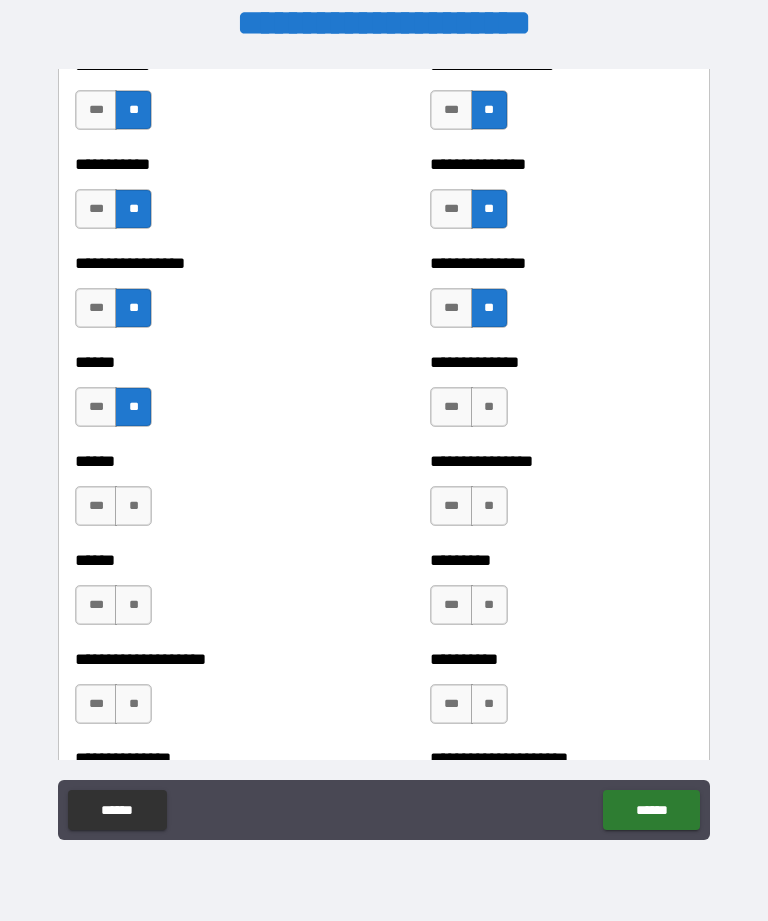 click on "**" at bounding box center (133, 506) 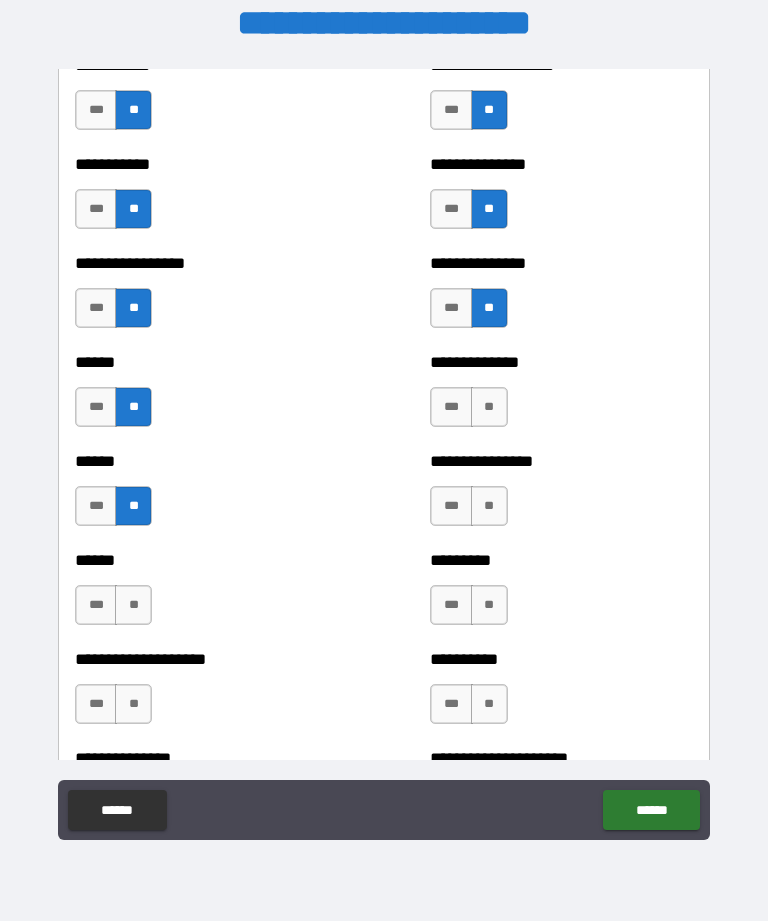 click on "**" at bounding box center [133, 605] 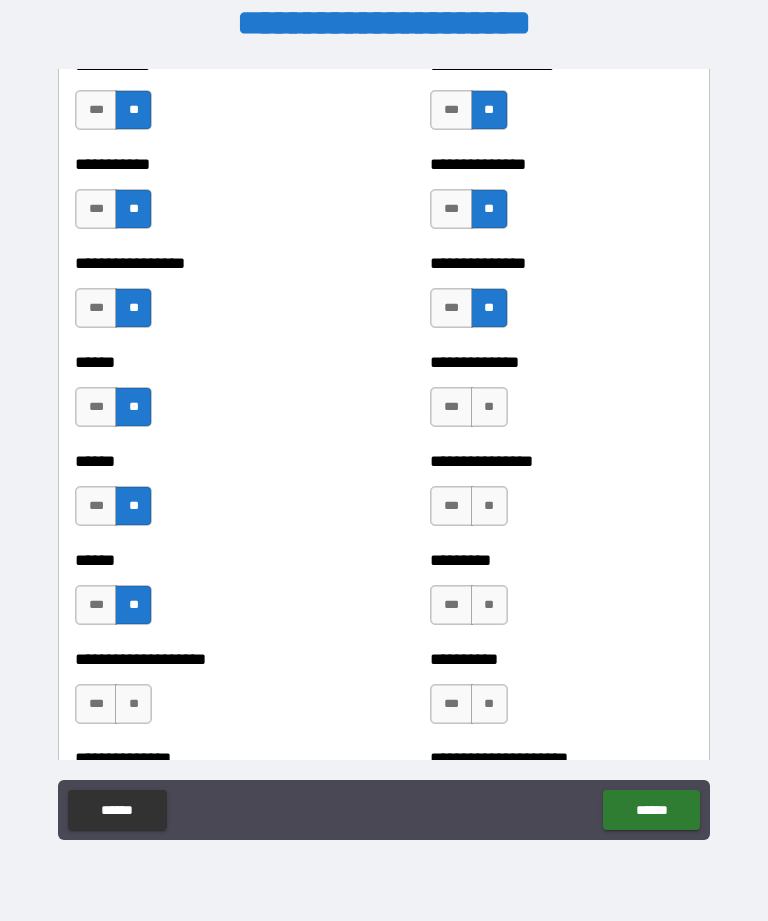 click on "**" at bounding box center [133, 704] 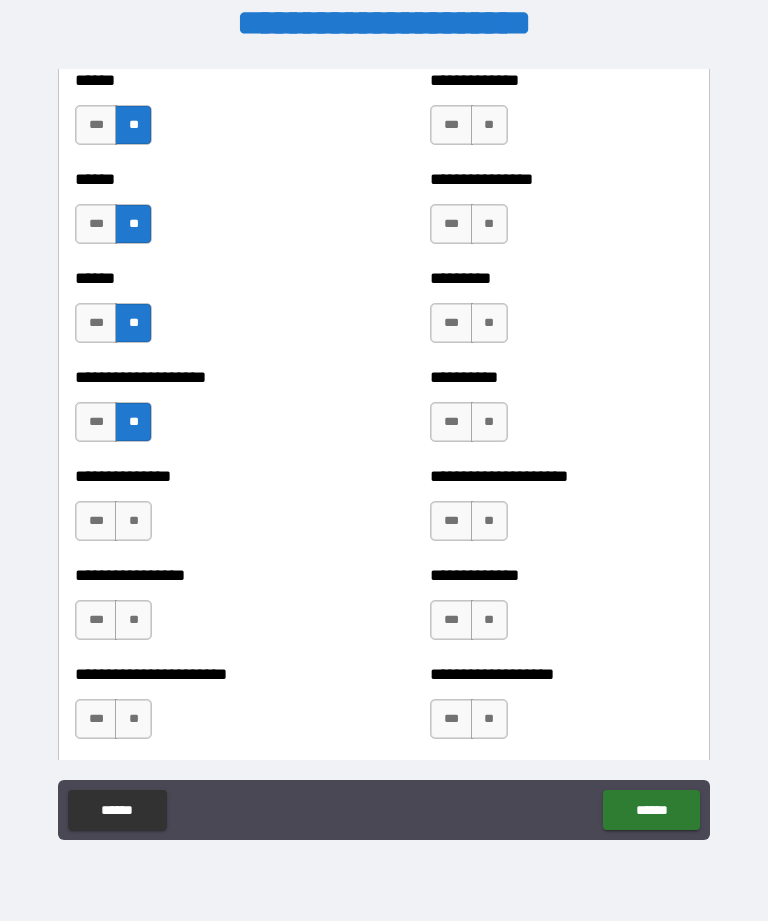 scroll, scrollTop: 3211, scrollLeft: 0, axis: vertical 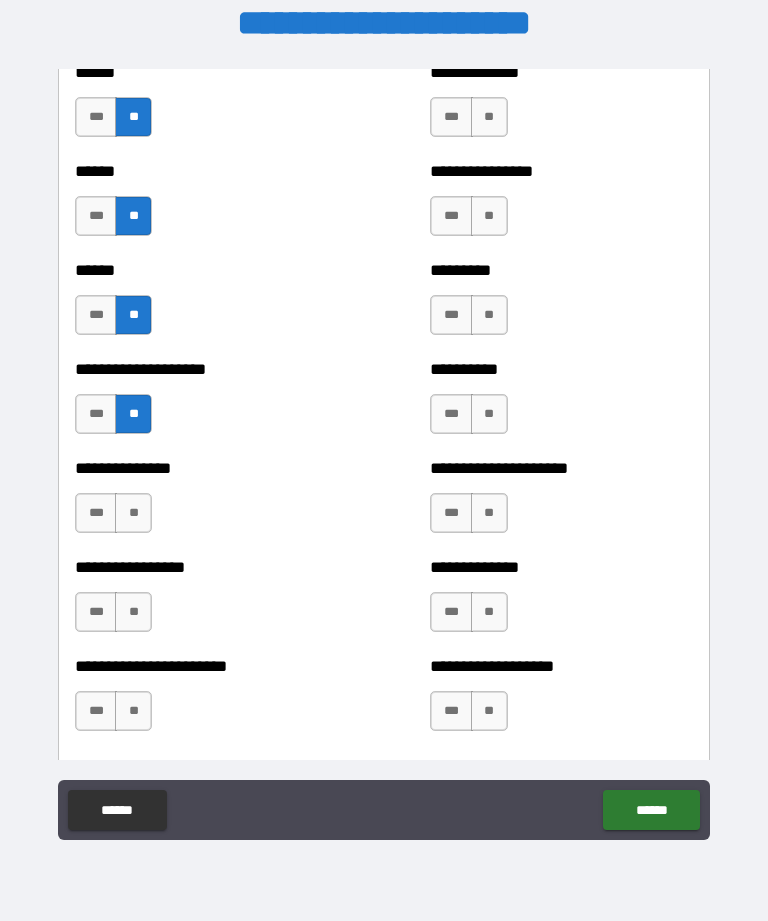 click on "**" at bounding box center [133, 513] 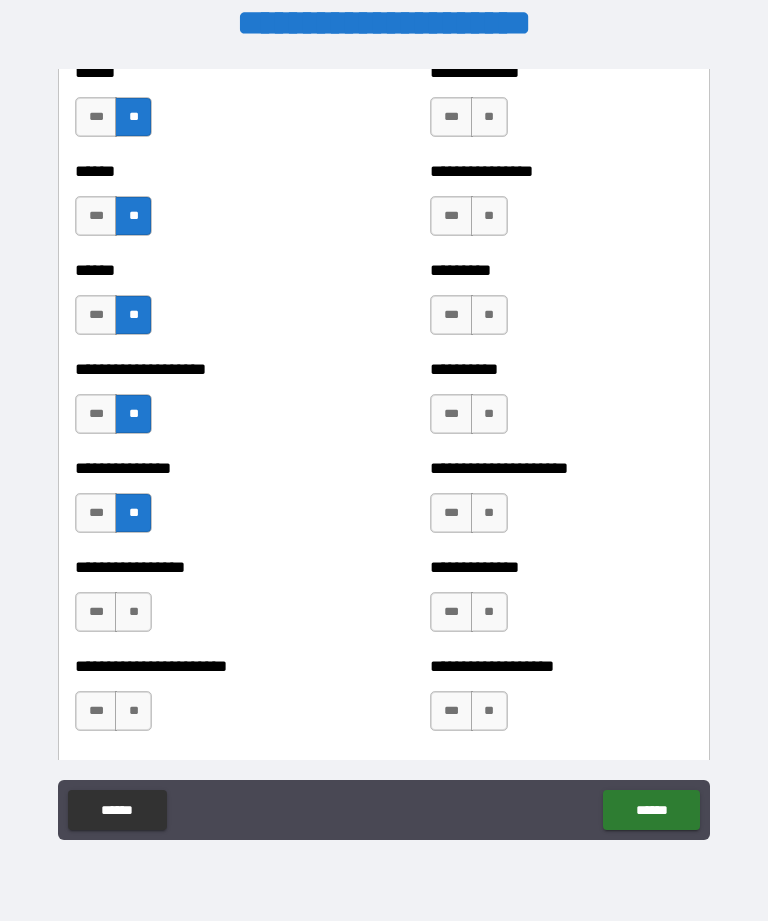 click on "**" at bounding box center [133, 612] 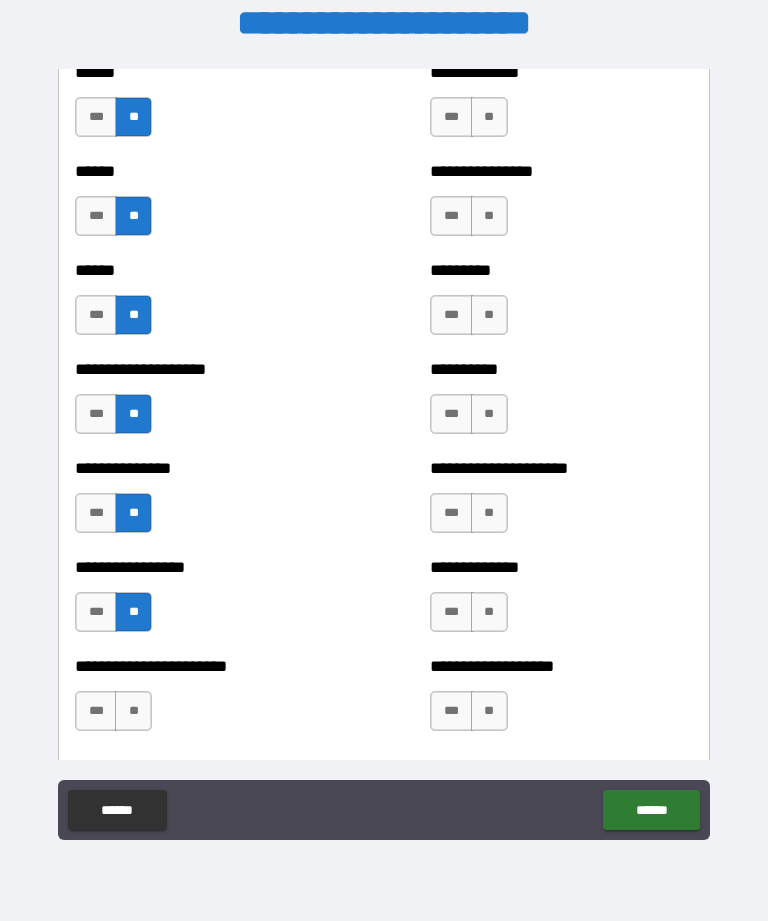 click on "**" at bounding box center (133, 711) 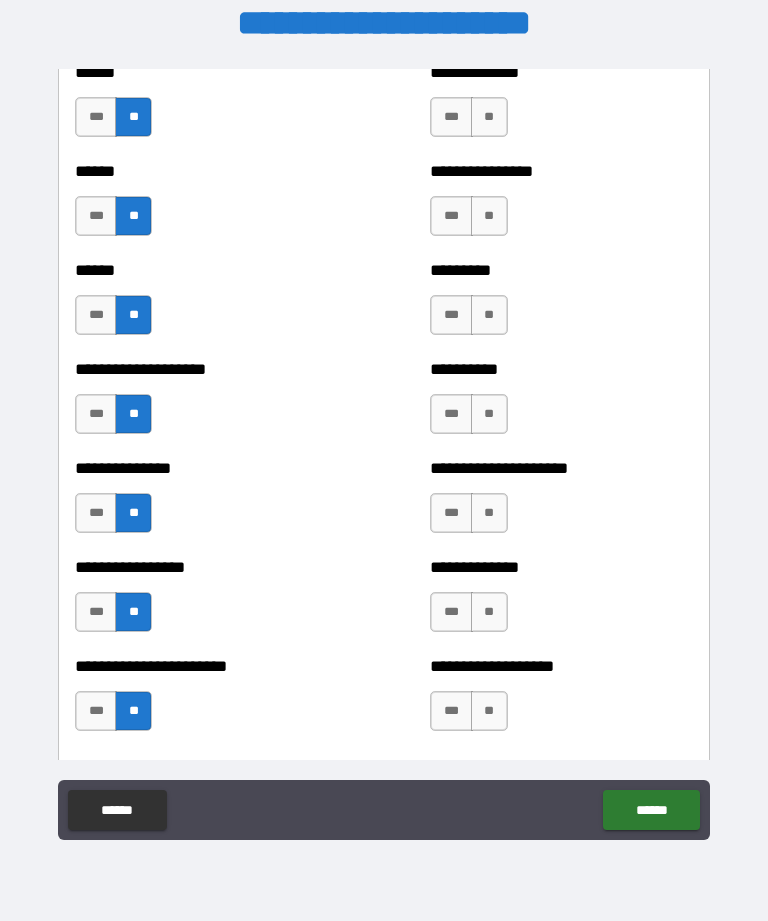 click on "**" at bounding box center (489, 711) 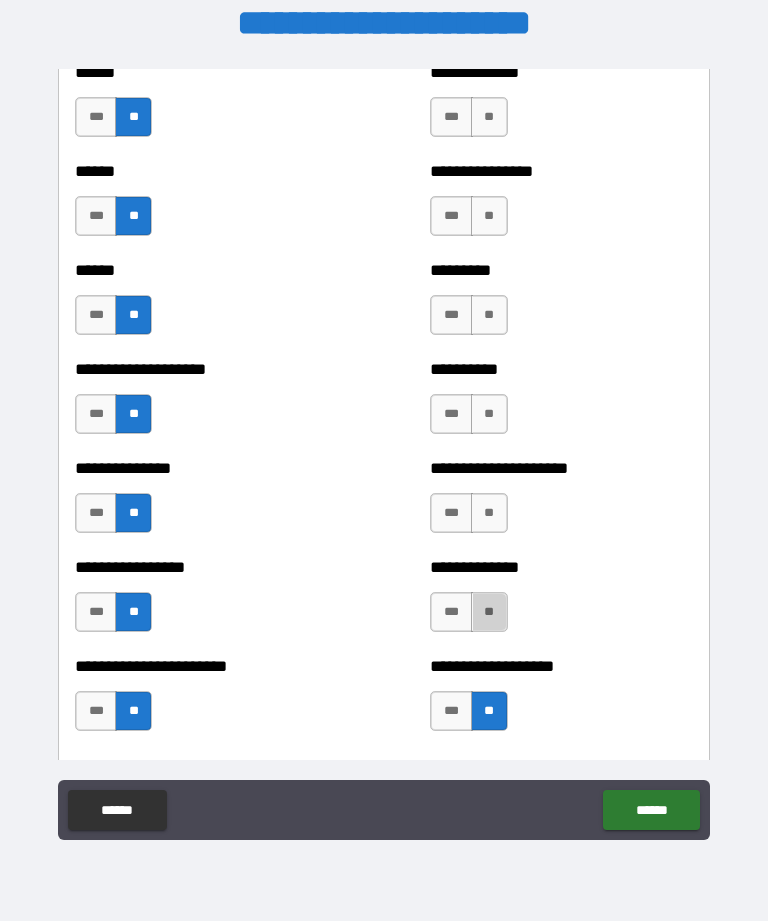 click on "**" at bounding box center (489, 612) 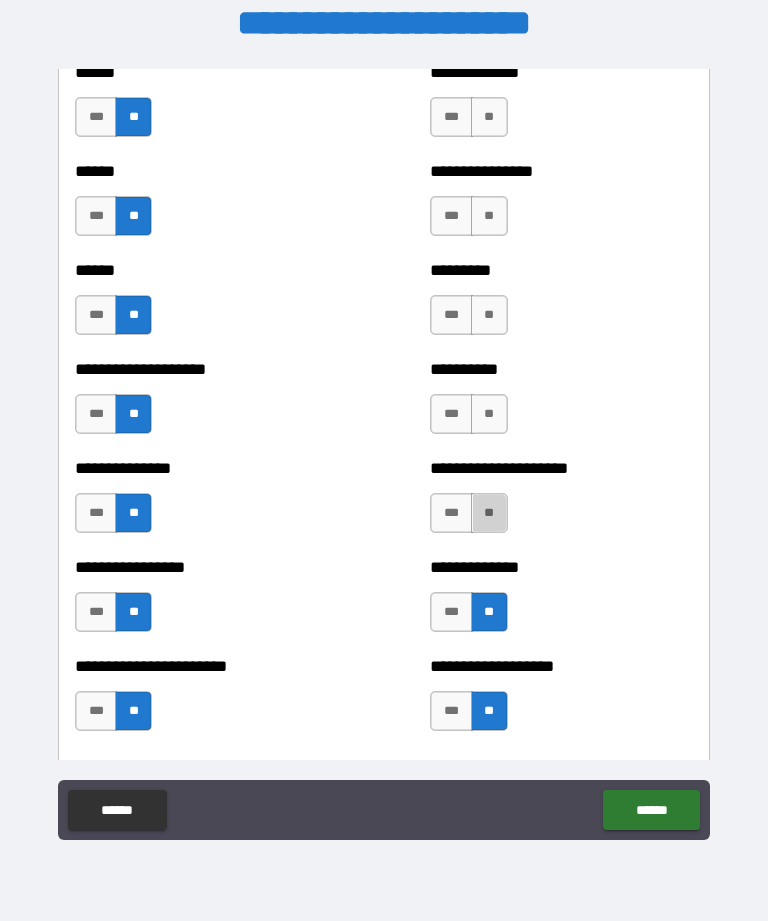 click on "**" at bounding box center [489, 513] 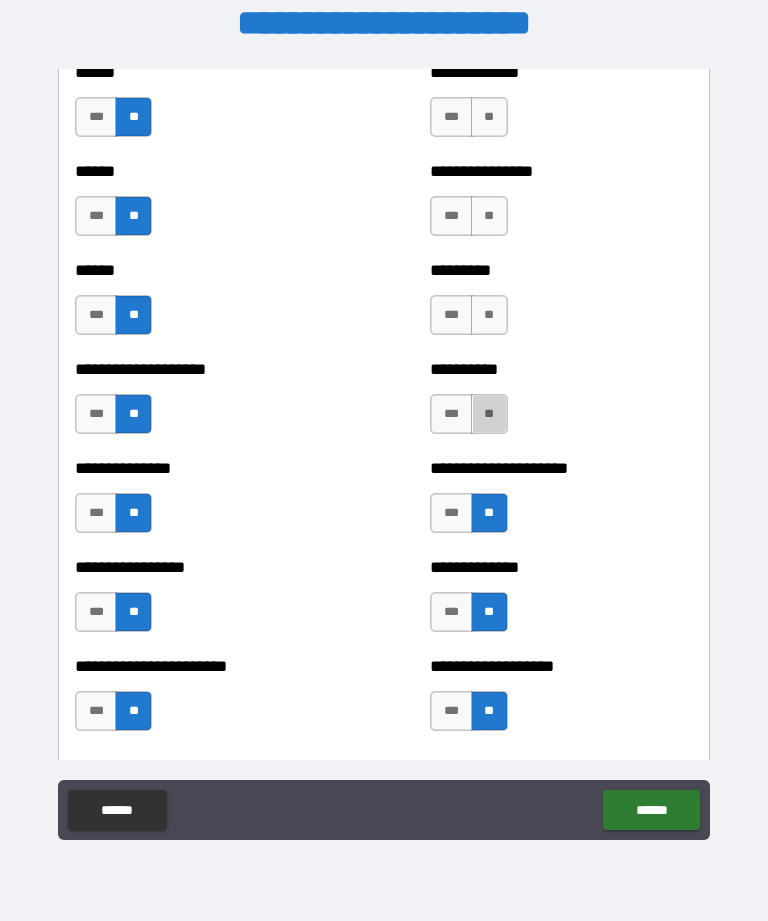 click on "**" at bounding box center [489, 414] 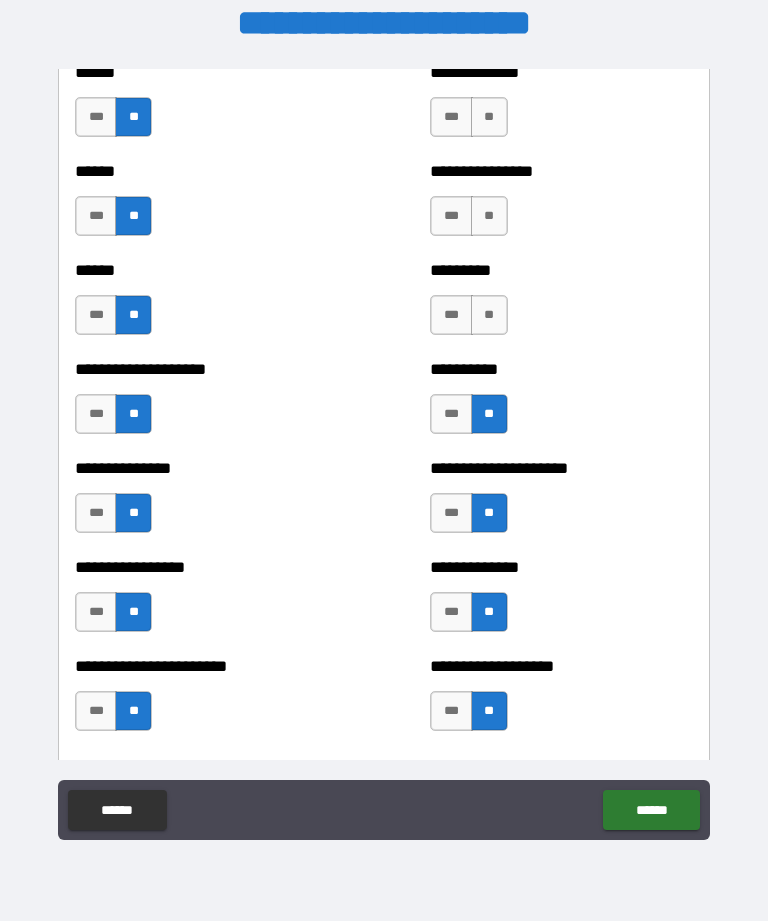 click on "**" at bounding box center (489, 315) 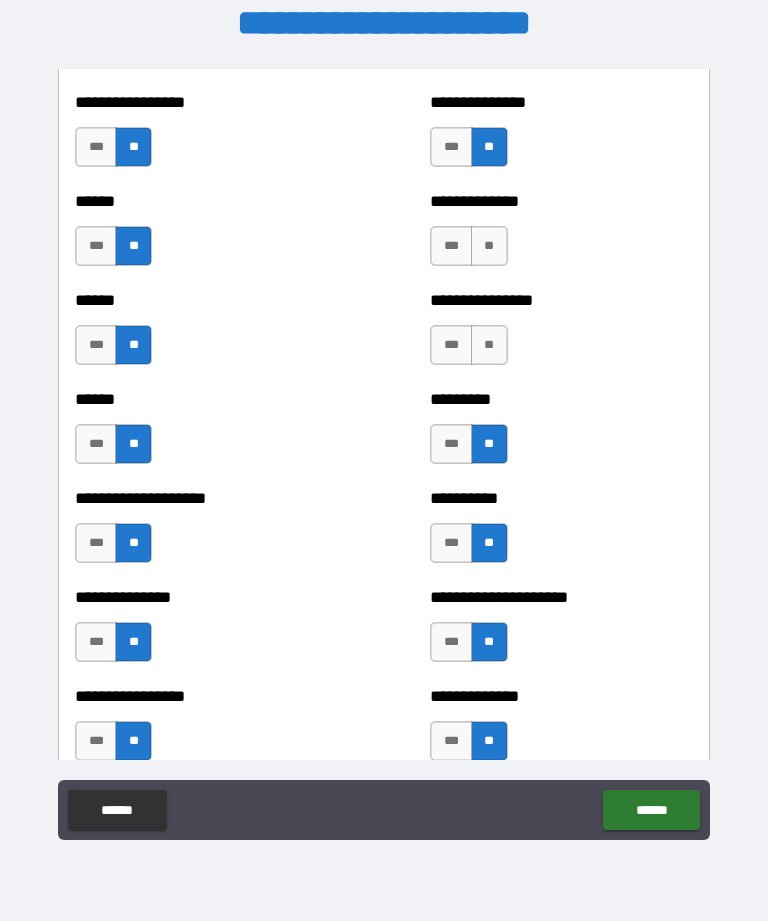 scroll, scrollTop: 3074, scrollLeft: 0, axis: vertical 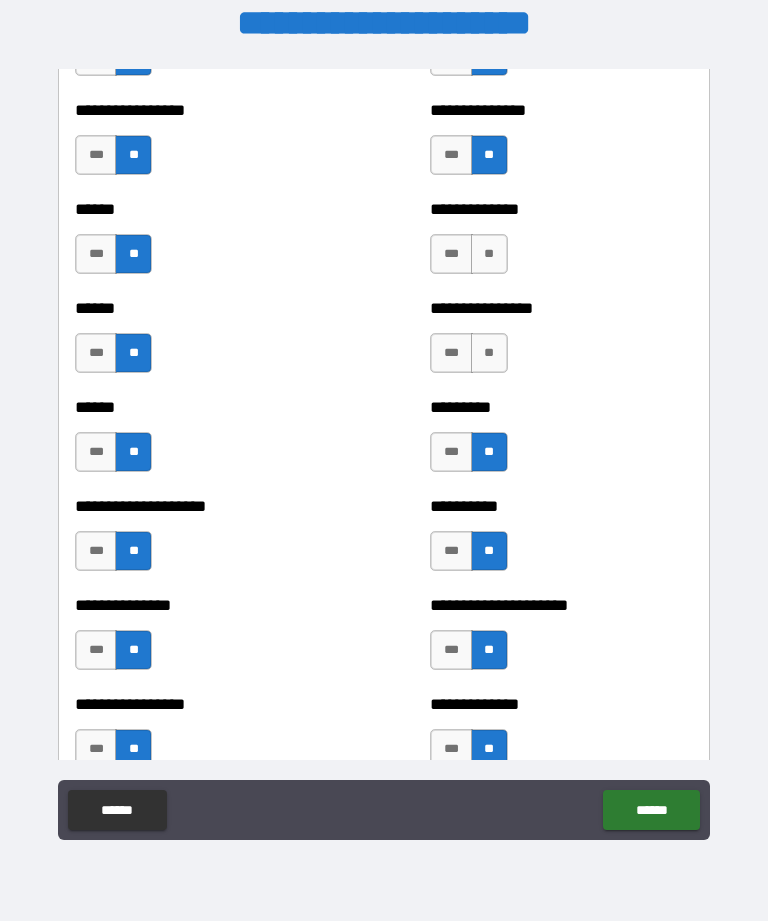 click on "**" at bounding box center (489, 353) 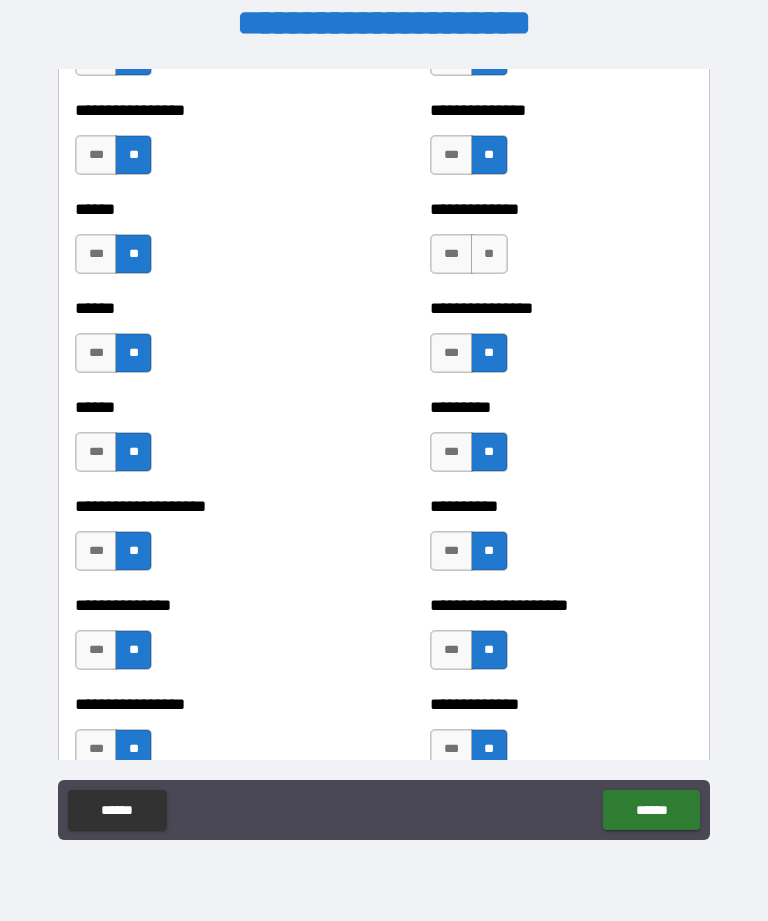 click on "**" at bounding box center [489, 254] 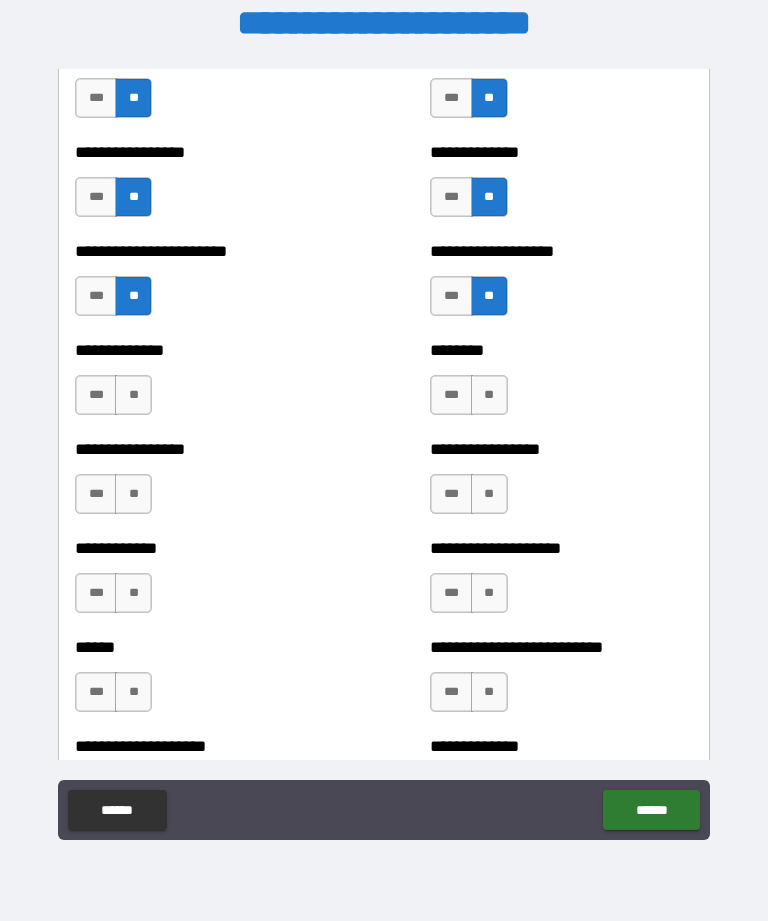 scroll, scrollTop: 3636, scrollLeft: 0, axis: vertical 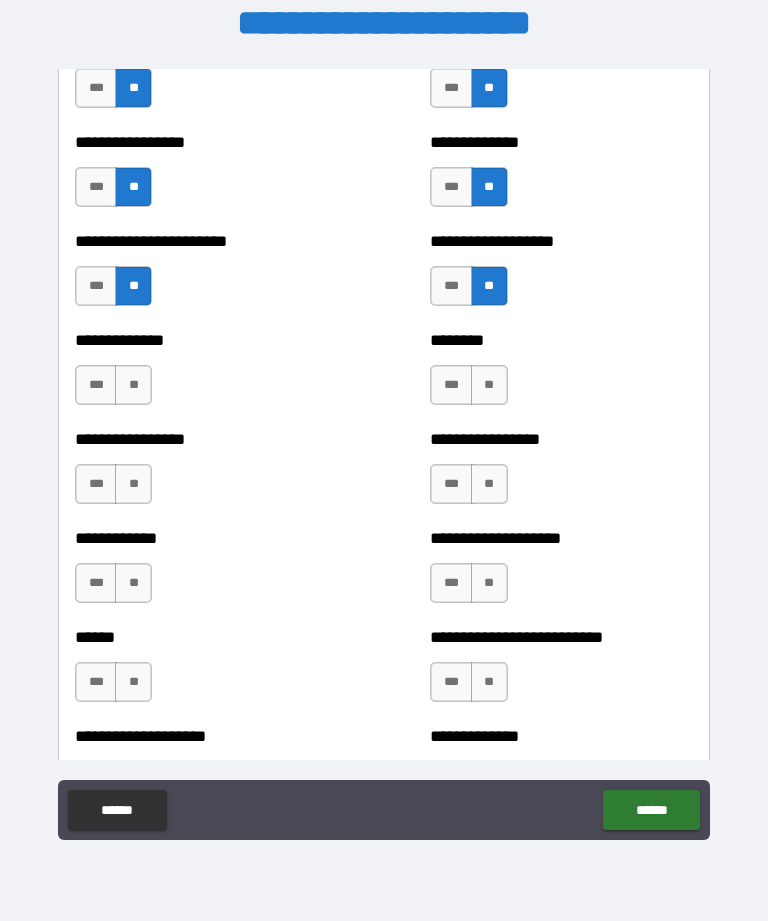 click on "**" at bounding box center [133, 385] 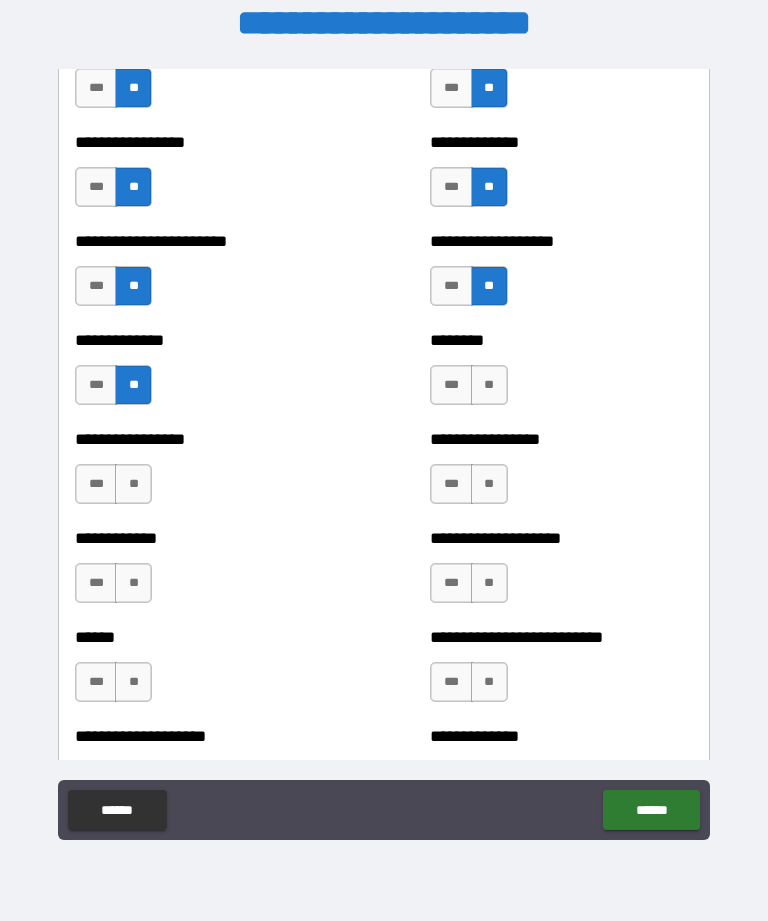 click on "**" at bounding box center [133, 484] 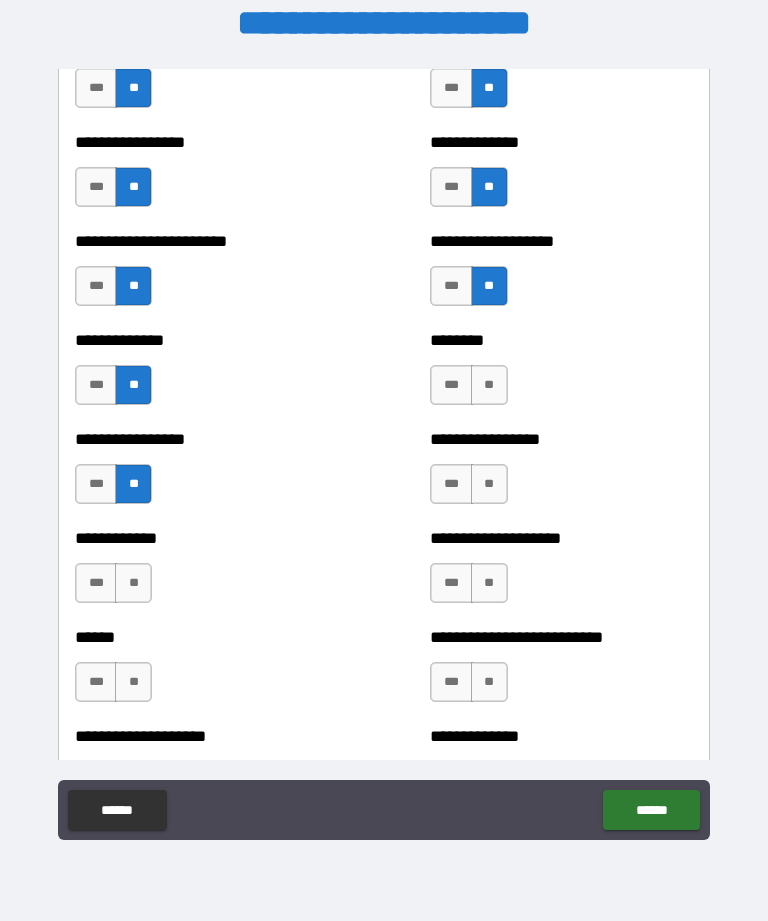 click on "**" at bounding box center (133, 583) 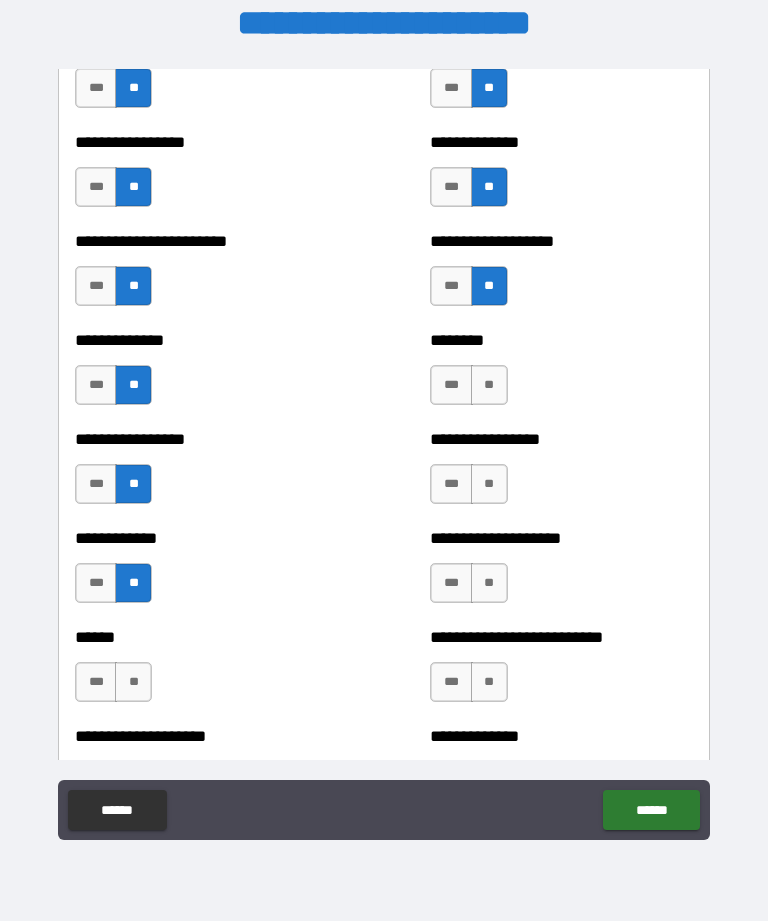 click on "**" at bounding box center [133, 682] 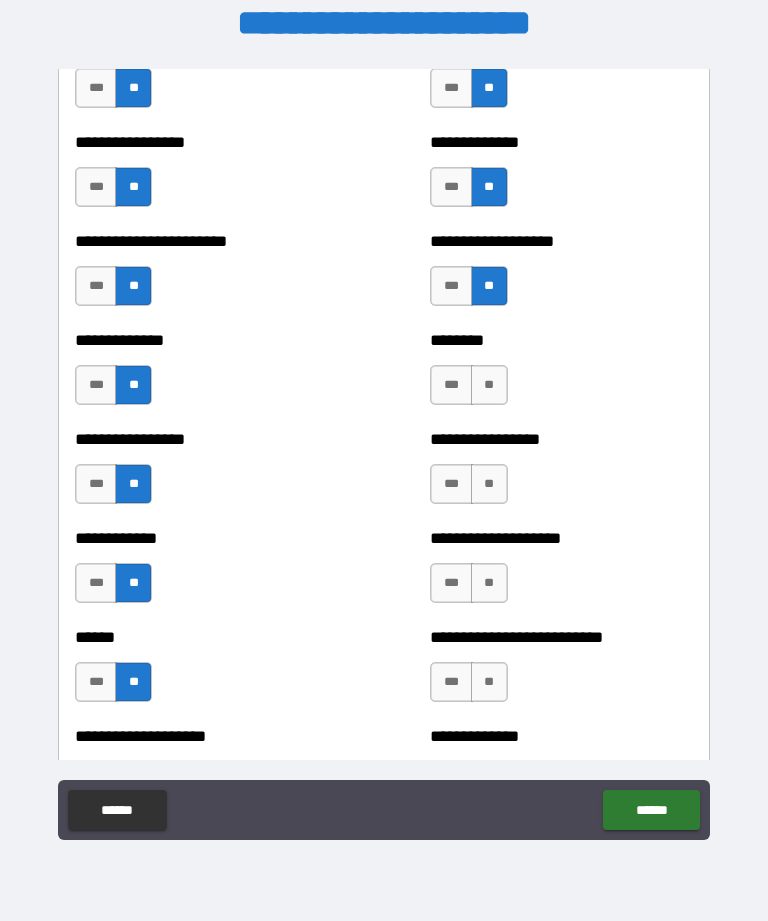 click on "**" at bounding box center [489, 682] 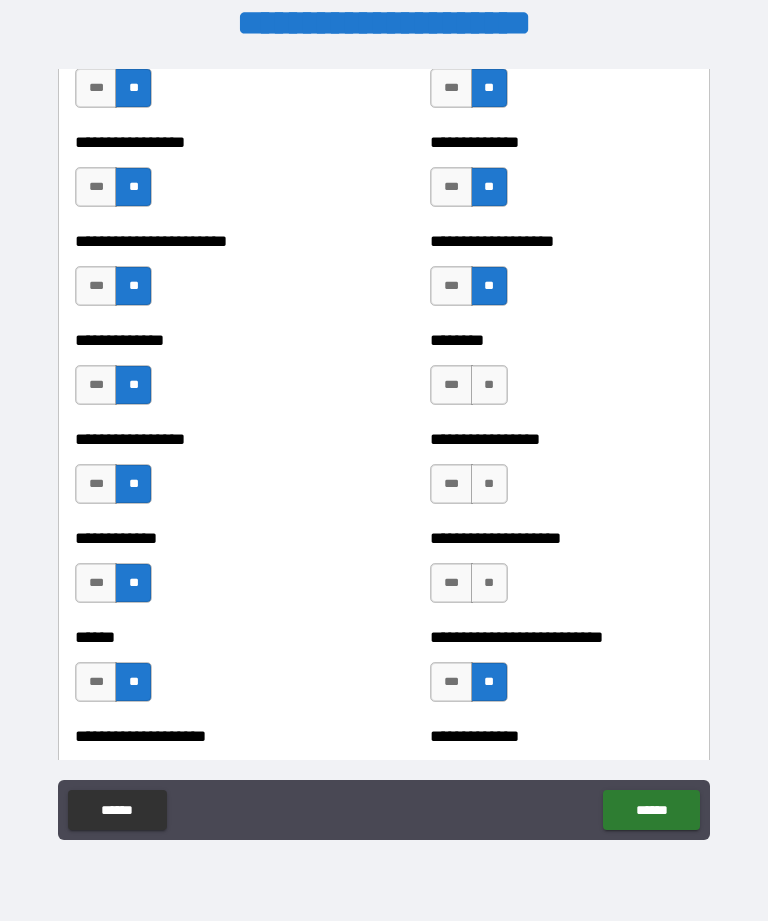 click on "**" at bounding box center [489, 583] 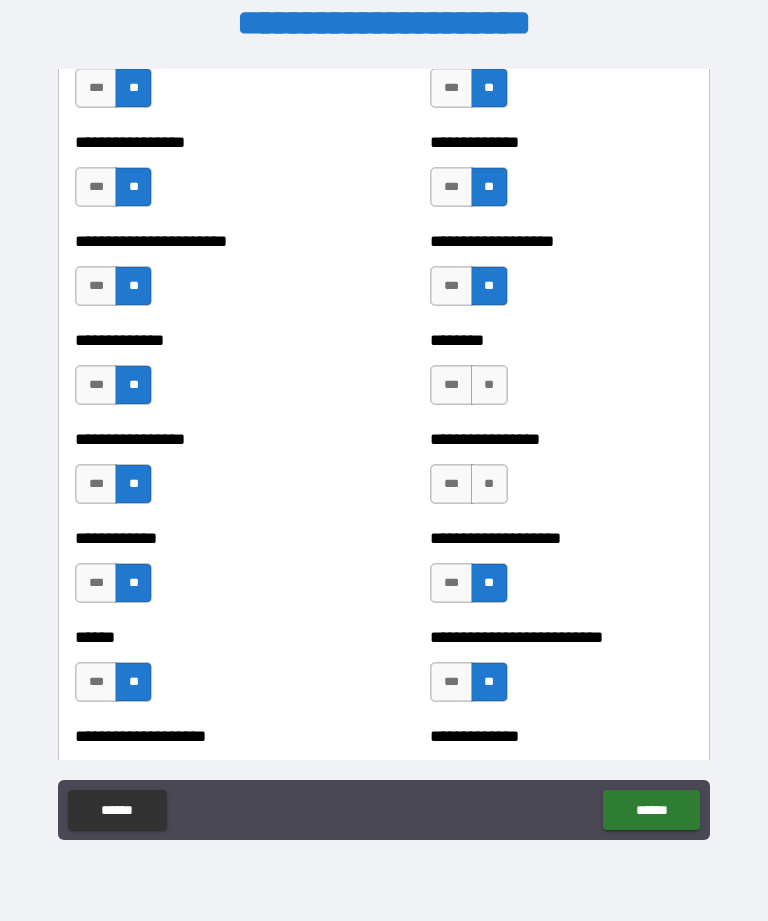 click on "**" at bounding box center (489, 484) 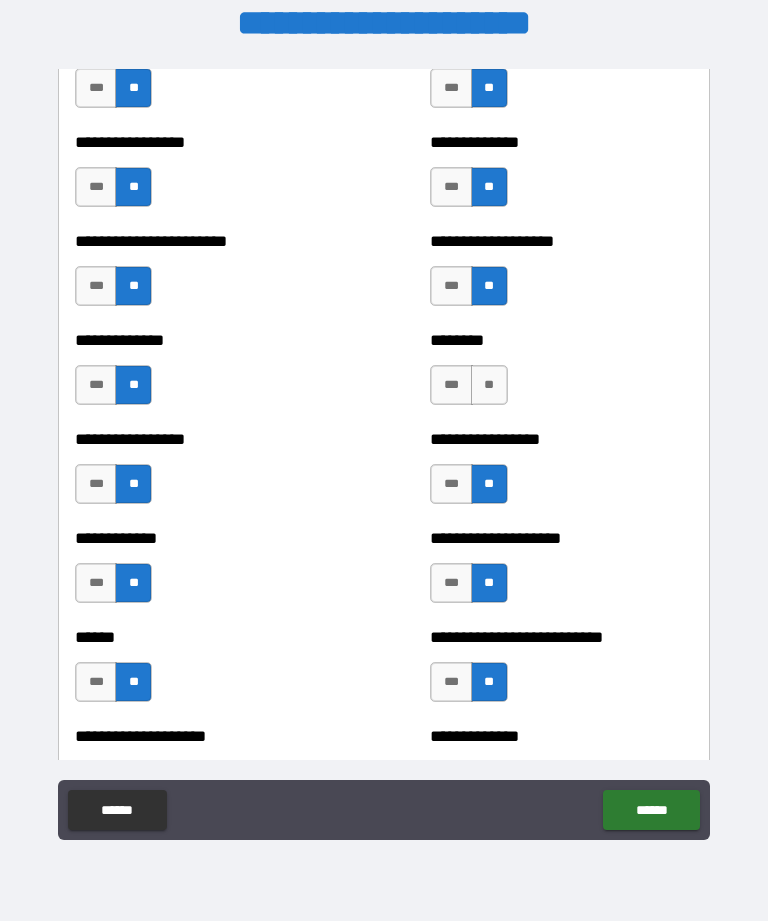 click on "**" at bounding box center [489, 385] 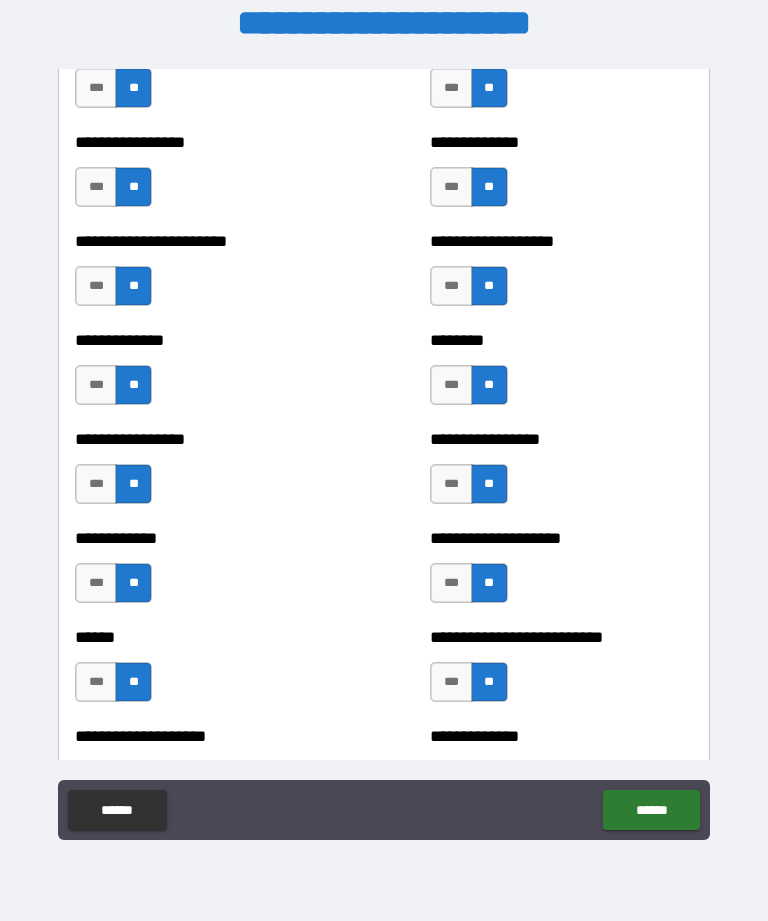 click on "**" at bounding box center (489, 286) 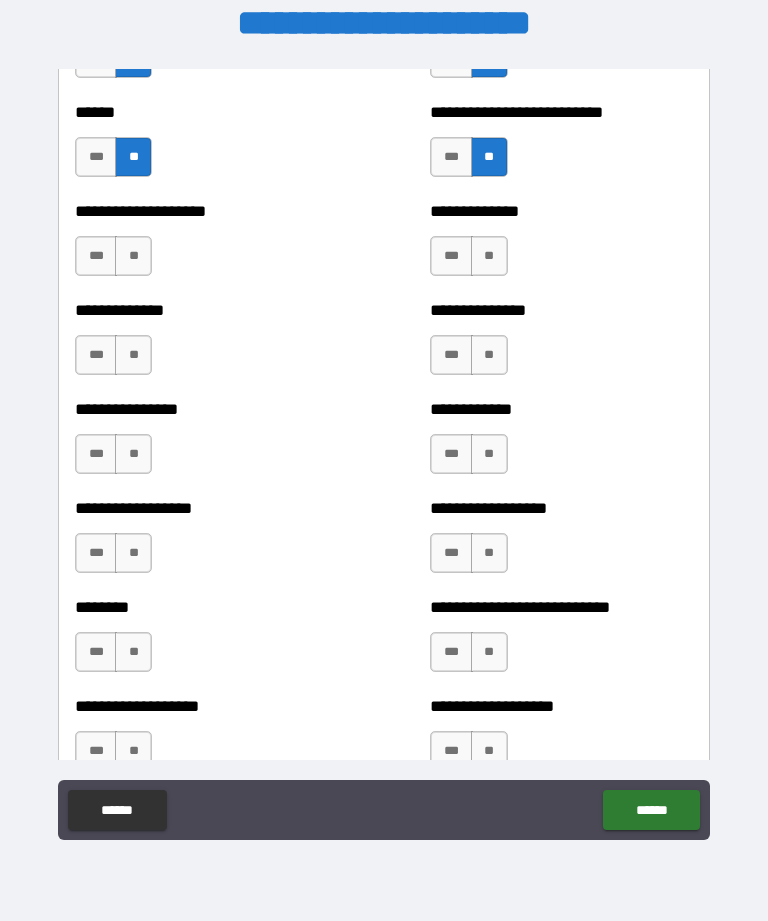 scroll, scrollTop: 4186, scrollLeft: 0, axis: vertical 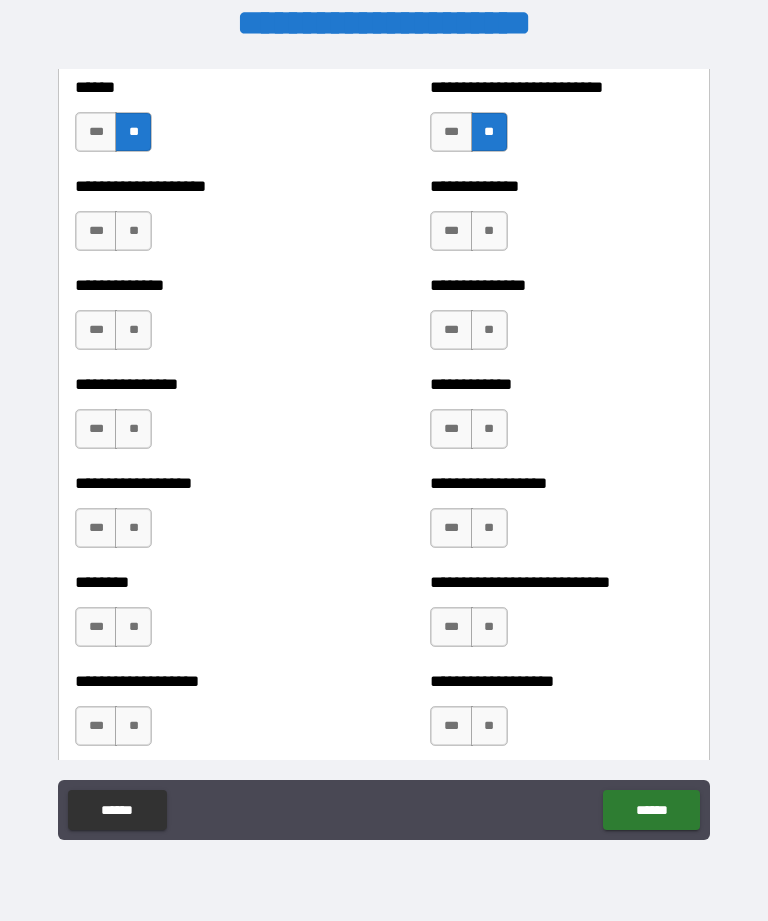 click on "**" at bounding box center (133, 231) 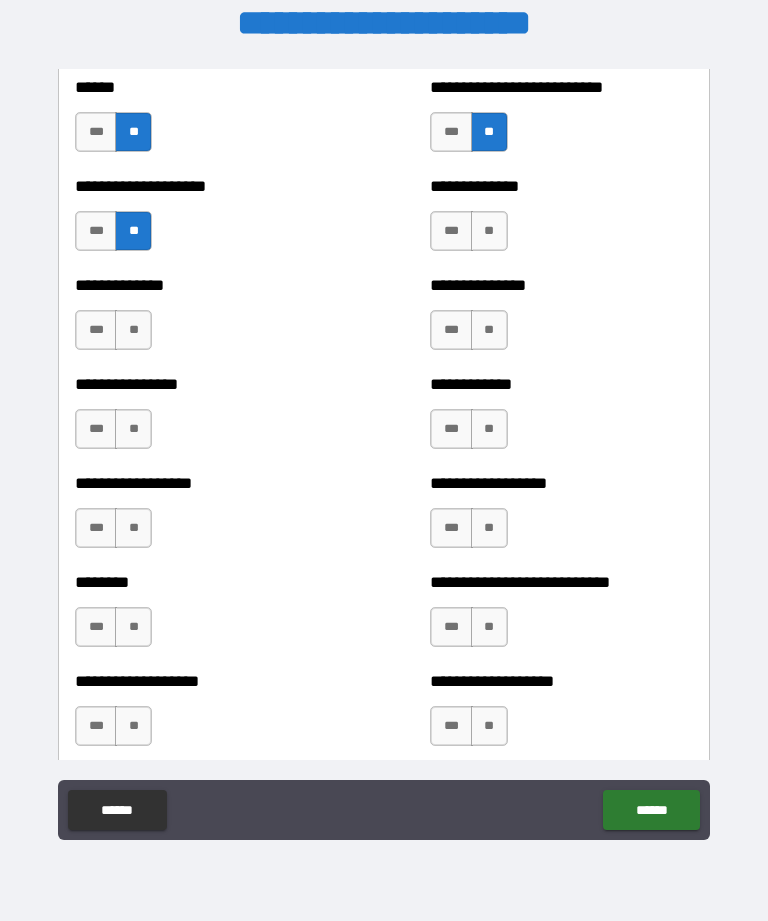 click on "**" at bounding box center (133, 330) 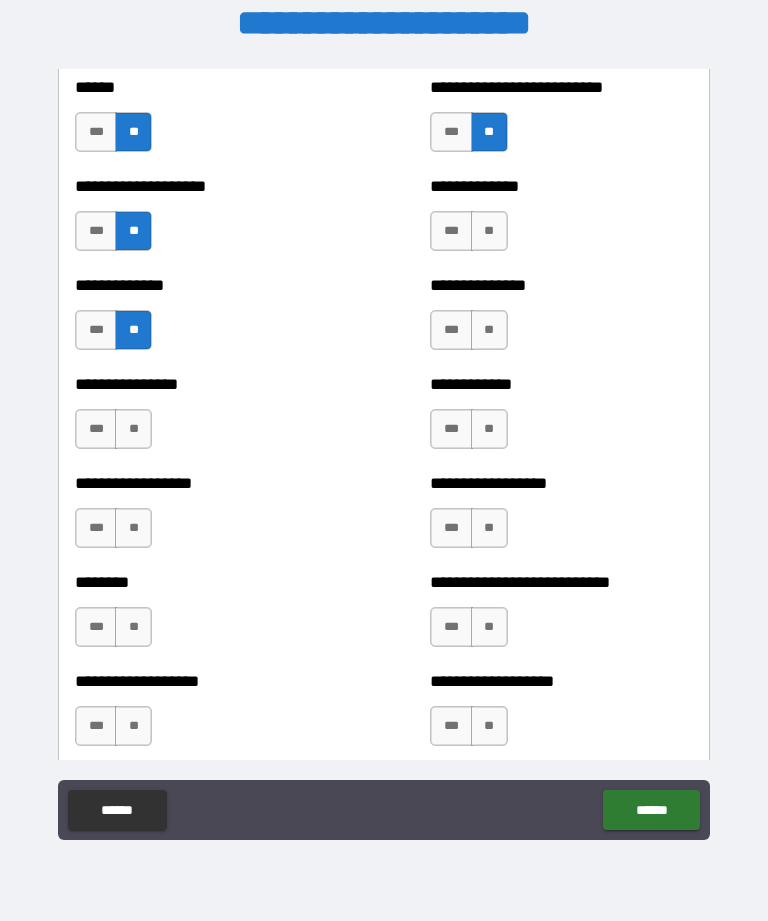 click on "**" at bounding box center (133, 429) 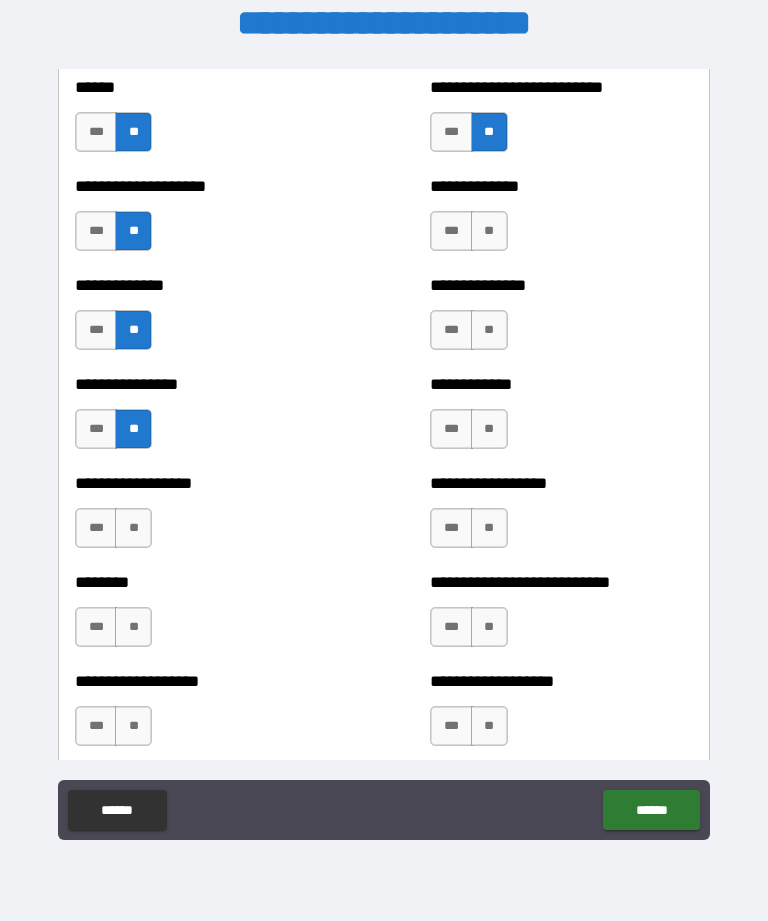 click on "**" at bounding box center (133, 528) 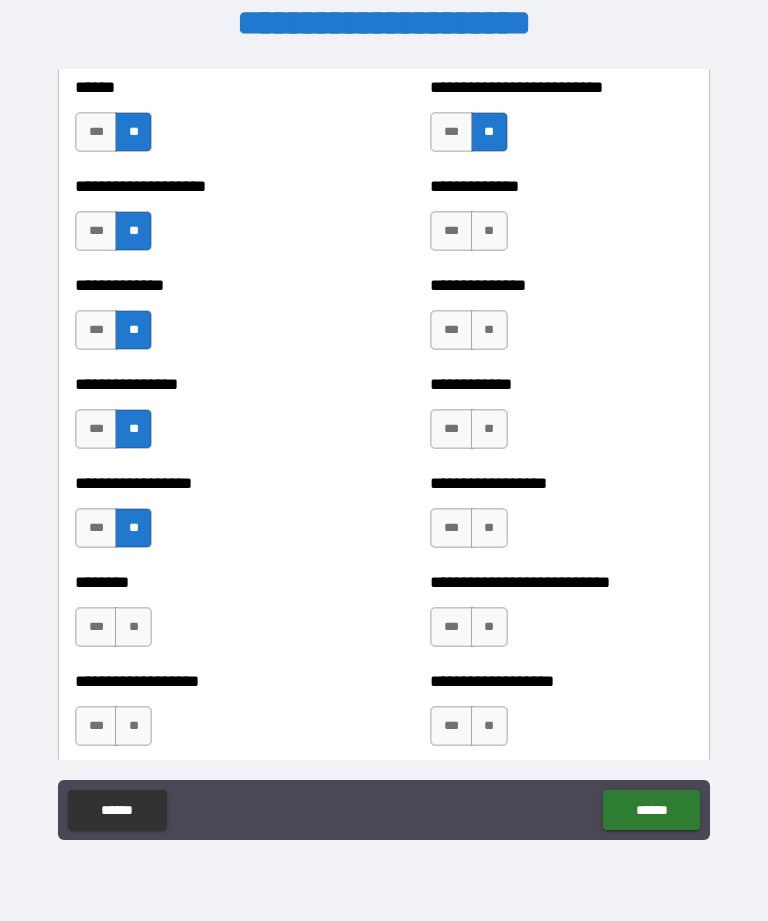 click on "**" at bounding box center [133, 627] 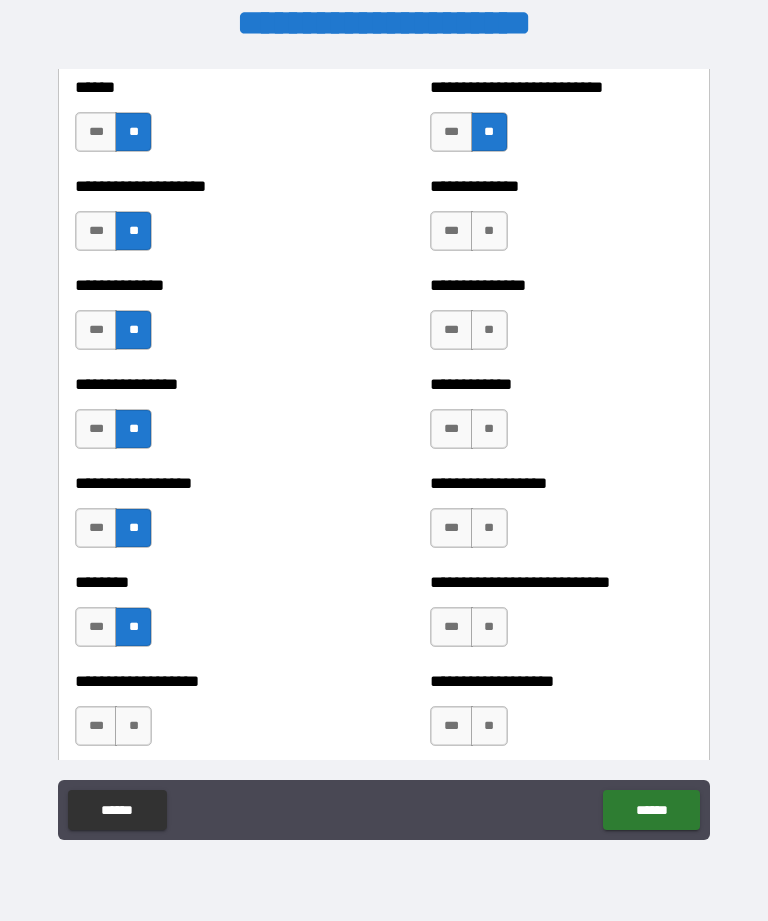 click on "**" at bounding box center [133, 726] 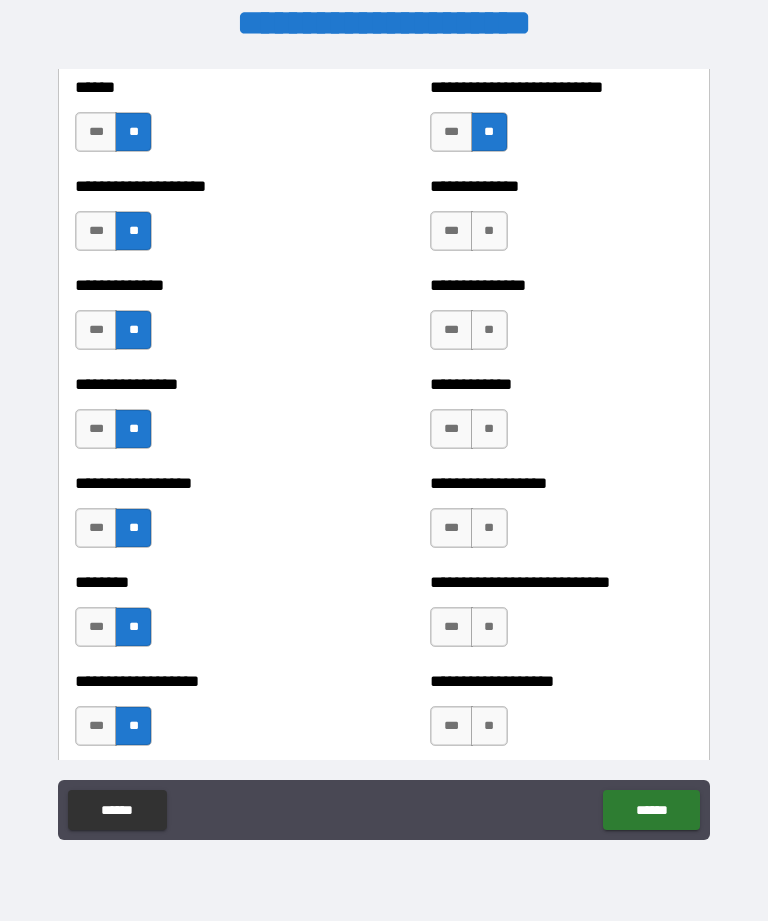 click on "**" at bounding box center (489, 726) 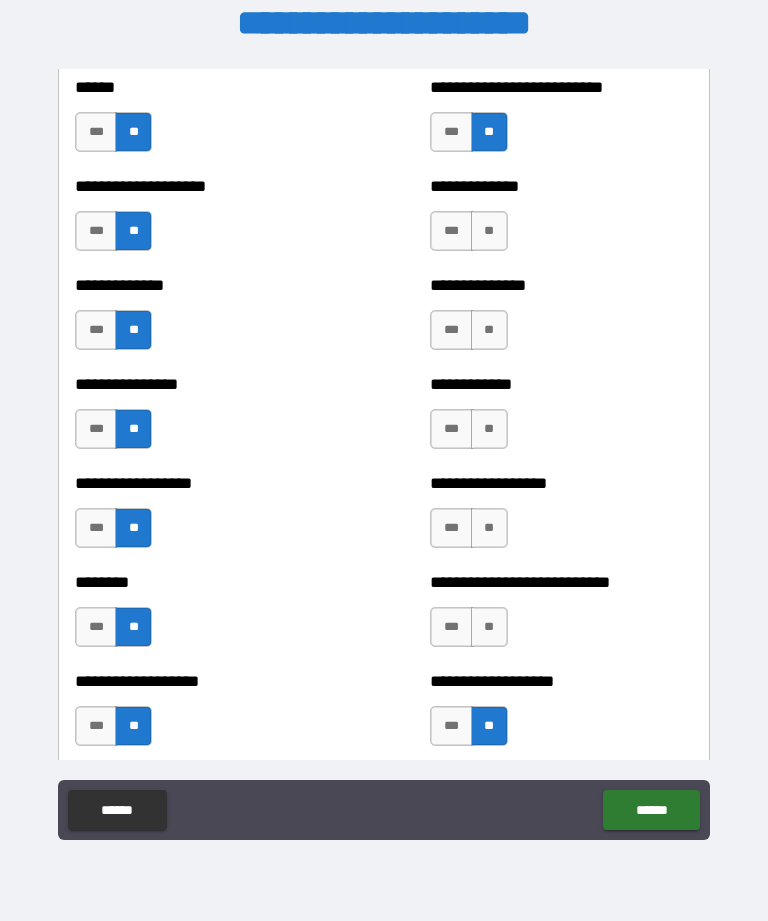 click on "**" at bounding box center [489, 627] 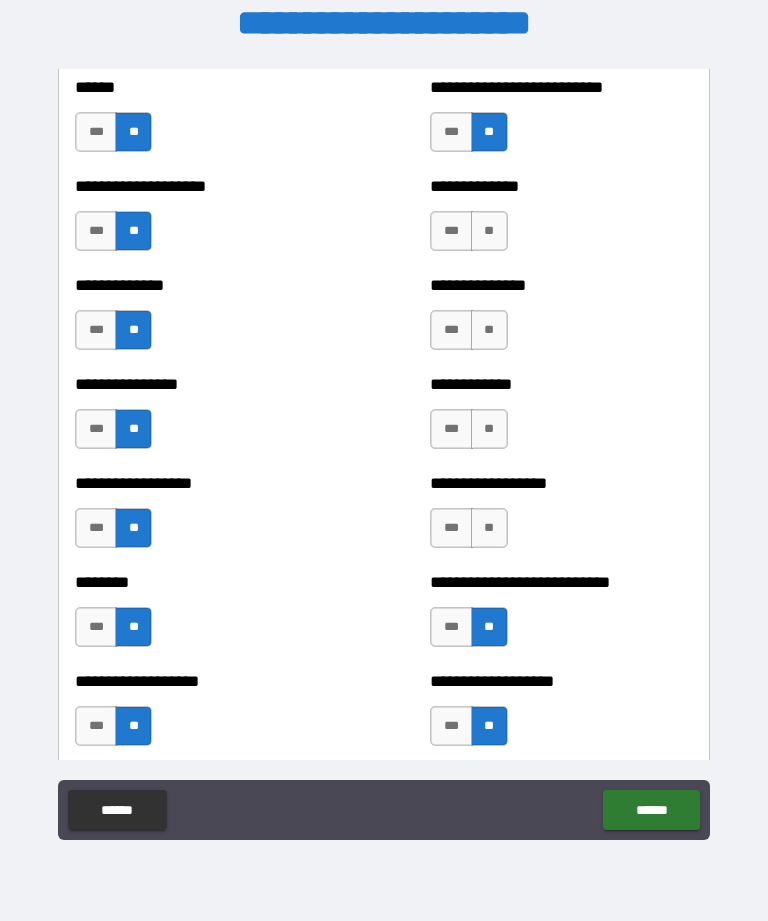 click on "**" at bounding box center [489, 528] 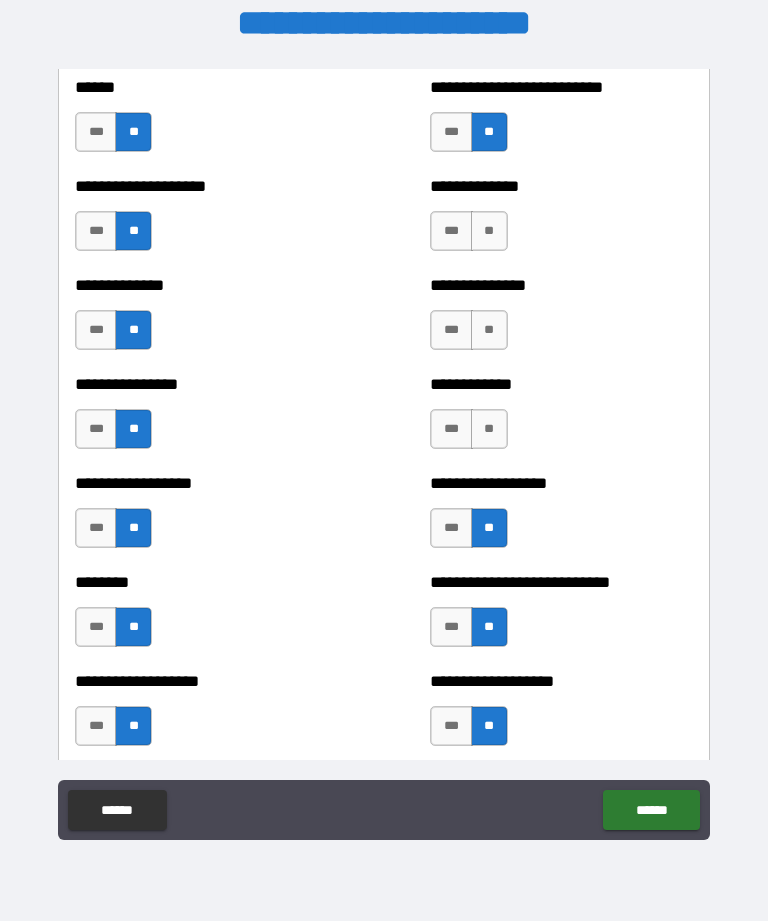 click on "**" at bounding box center (489, 429) 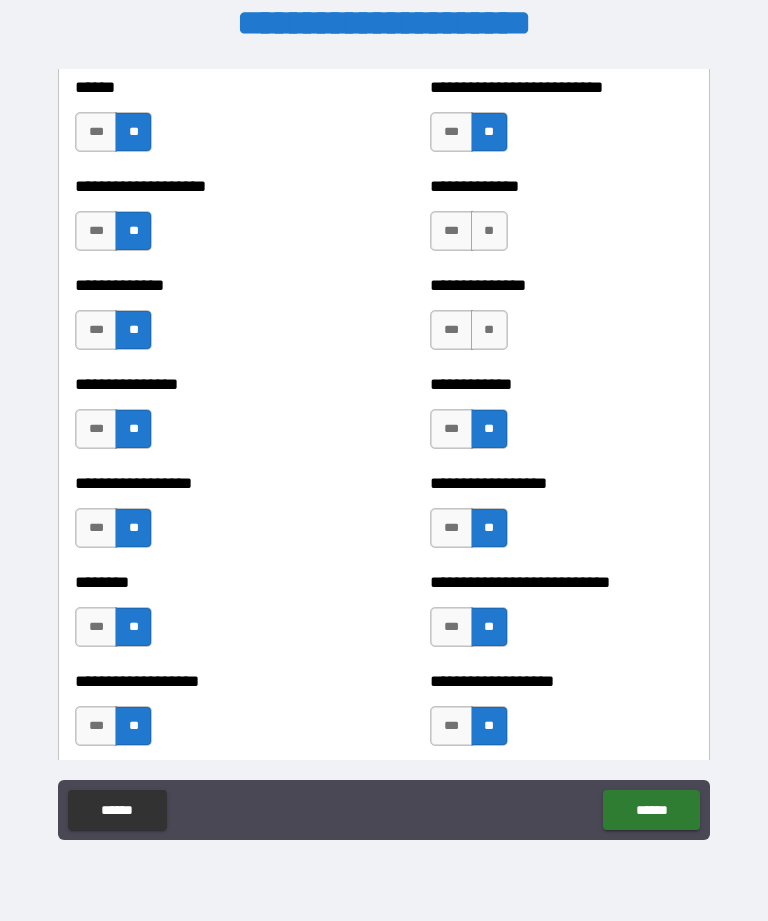 click on "**" at bounding box center (489, 330) 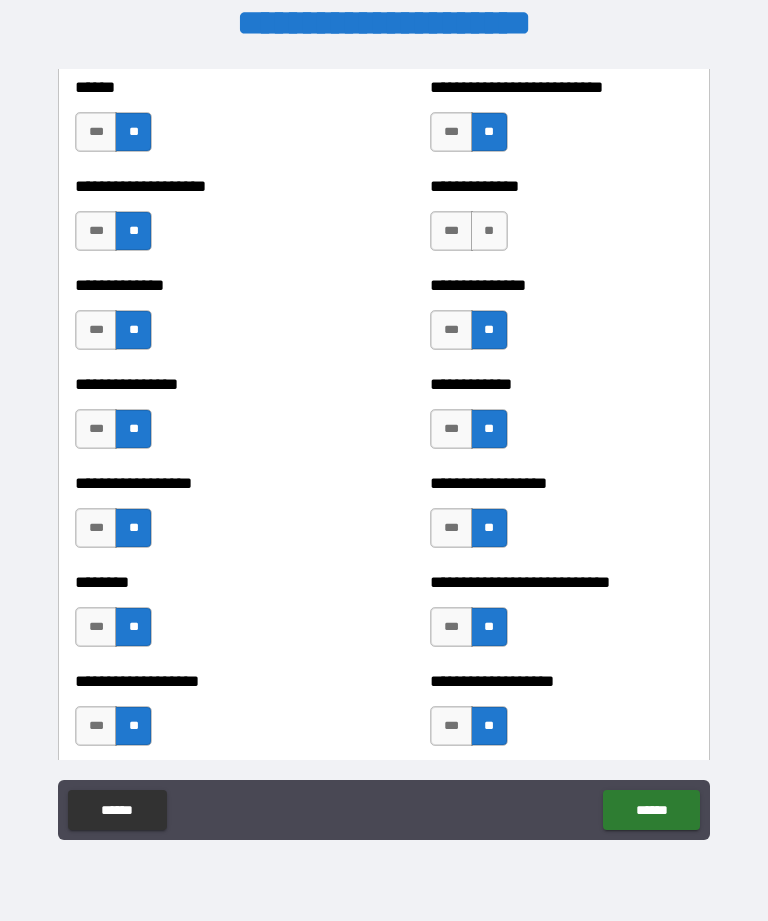 click on "**" at bounding box center (489, 231) 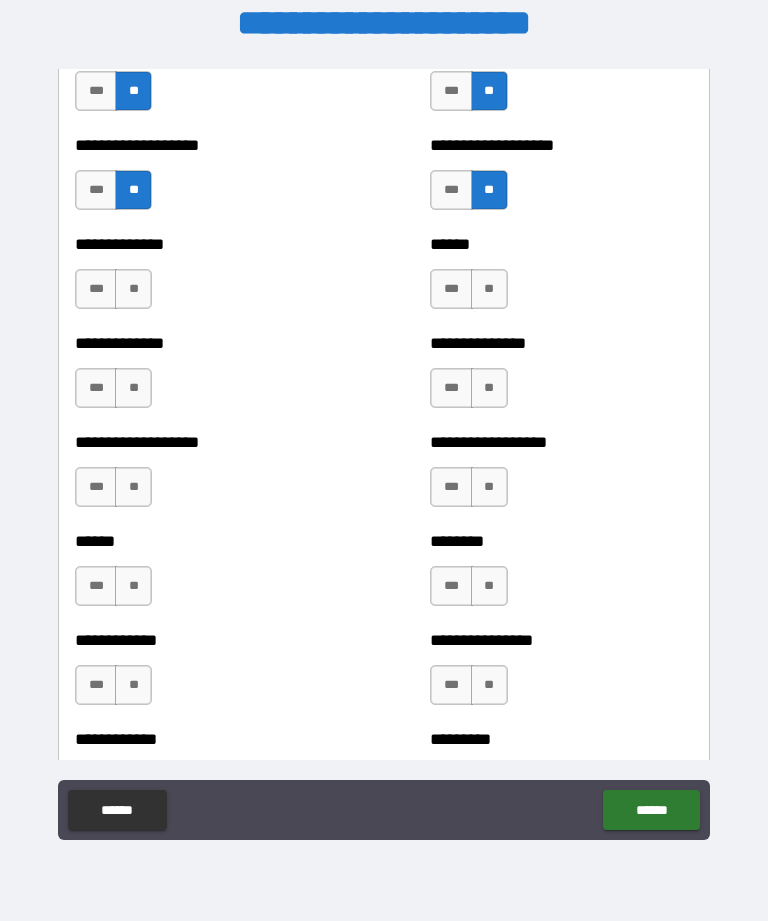 scroll, scrollTop: 4723, scrollLeft: 0, axis: vertical 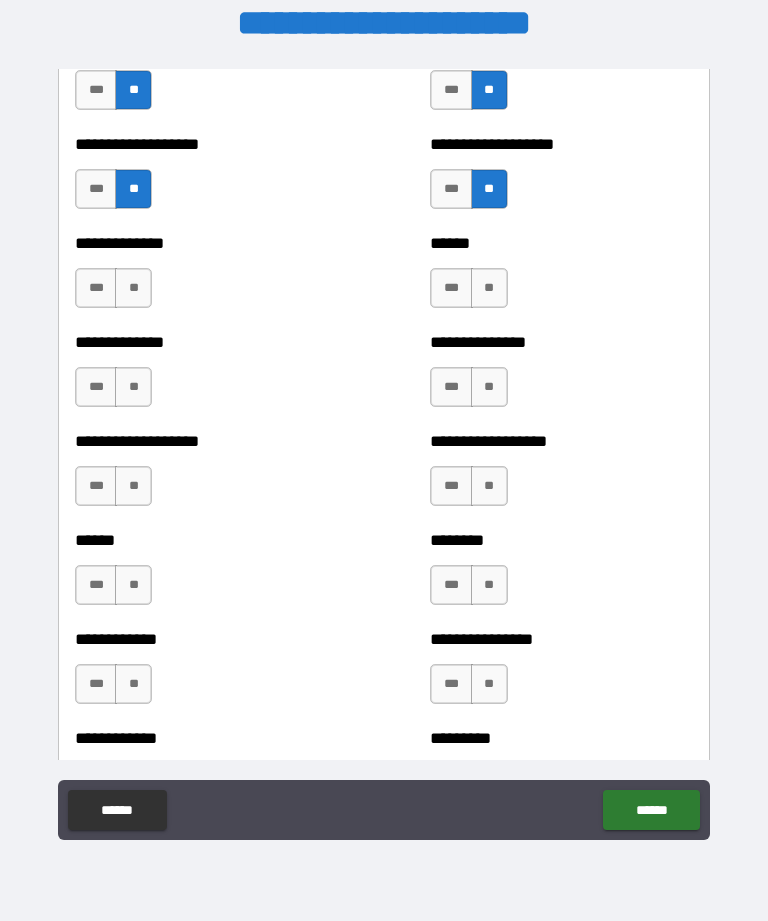 click on "**" at bounding box center (133, 288) 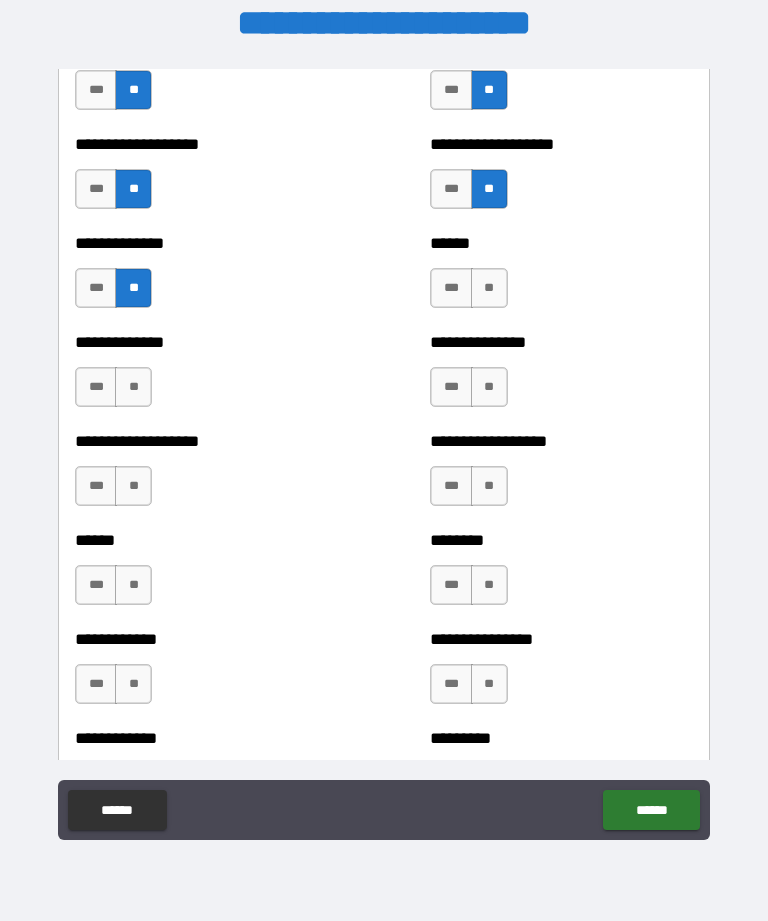 click on "**" at bounding box center [133, 288] 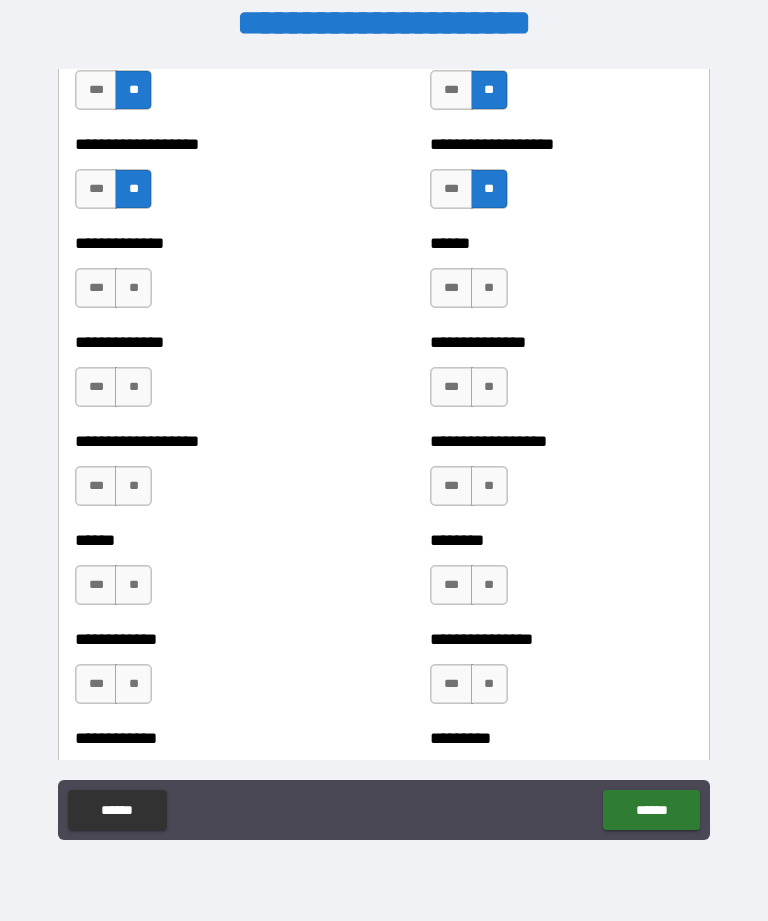click on "**" at bounding box center [133, 387] 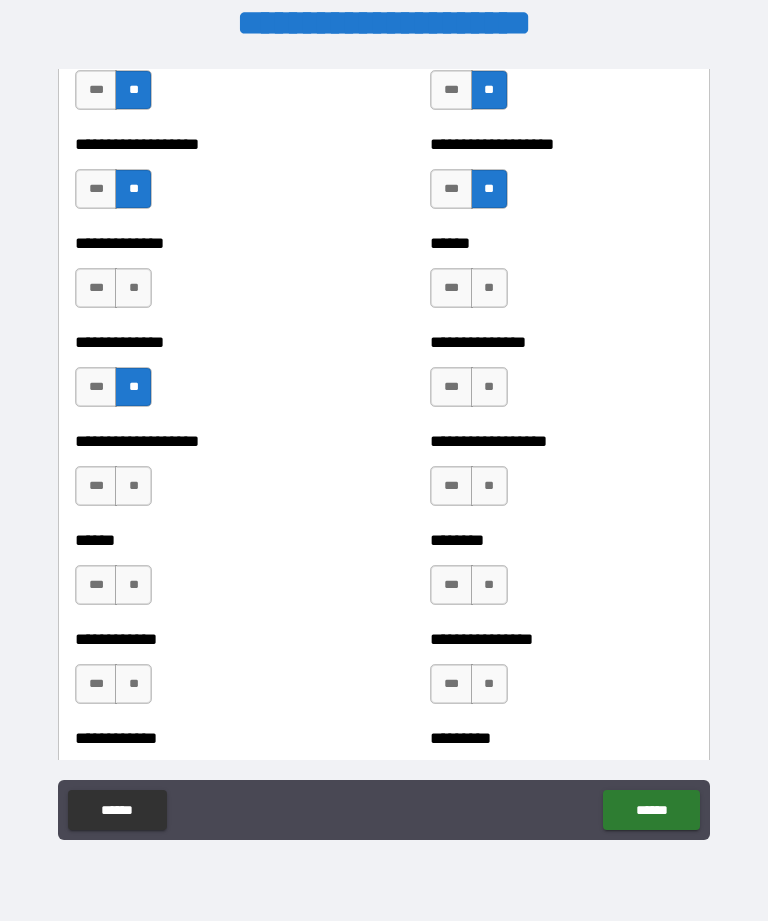 click on "**" at bounding box center [133, 387] 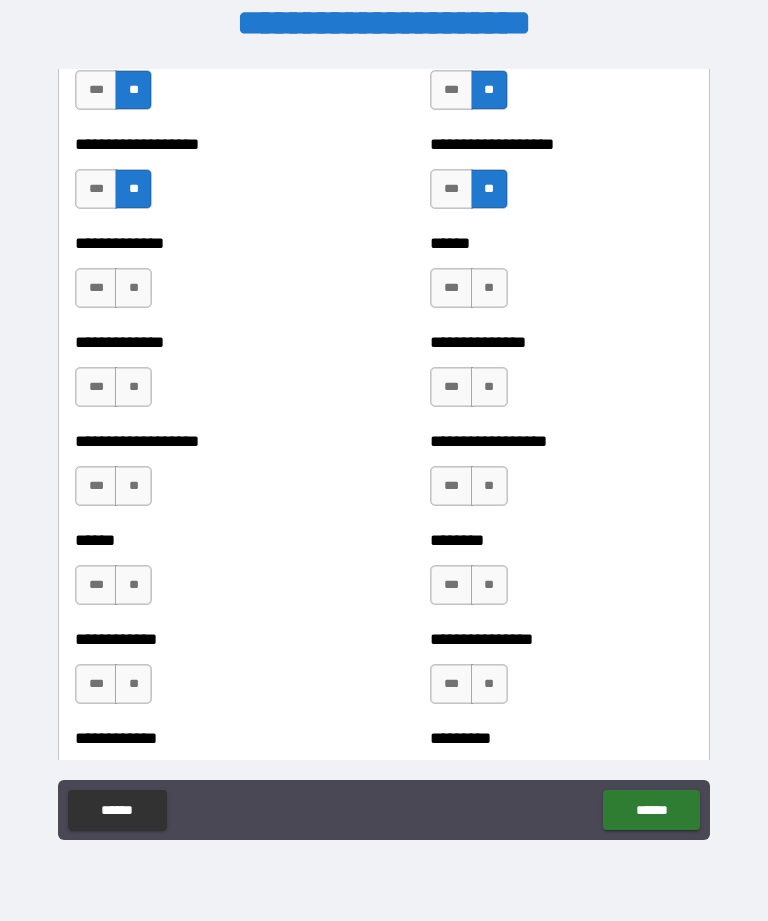click on "**" at bounding box center [133, 486] 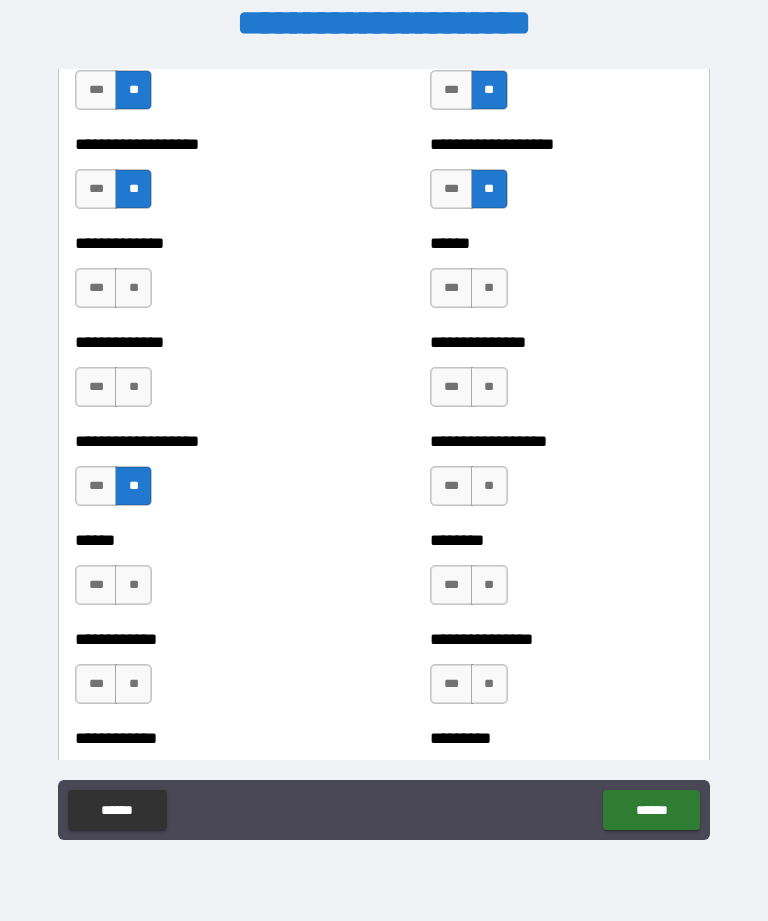 click on "**" at bounding box center [133, 288] 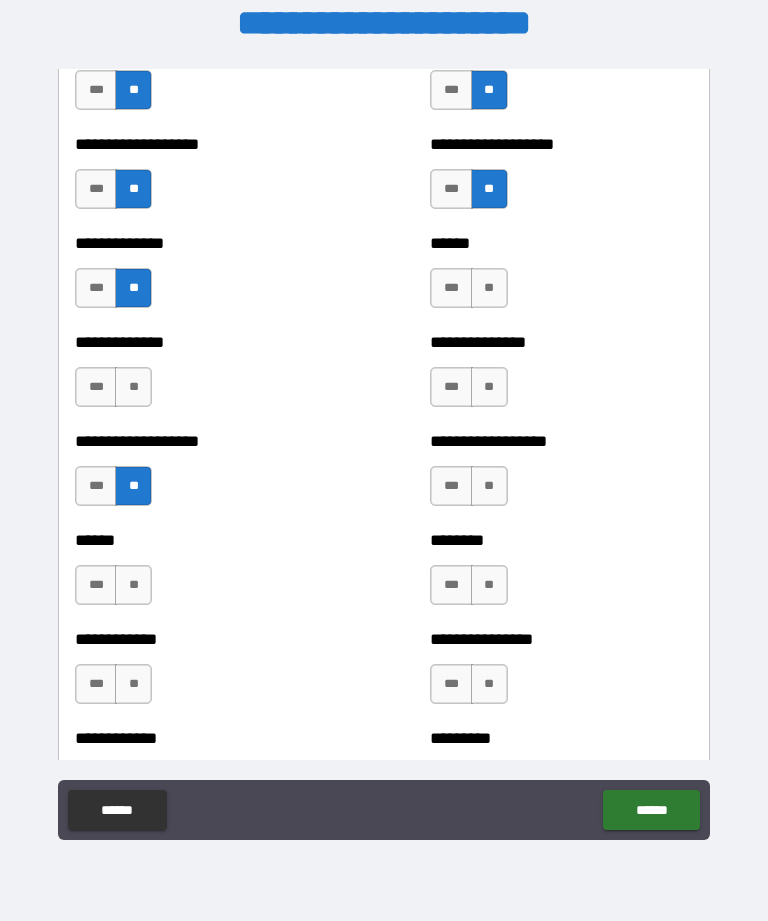 click on "**" at bounding box center [133, 387] 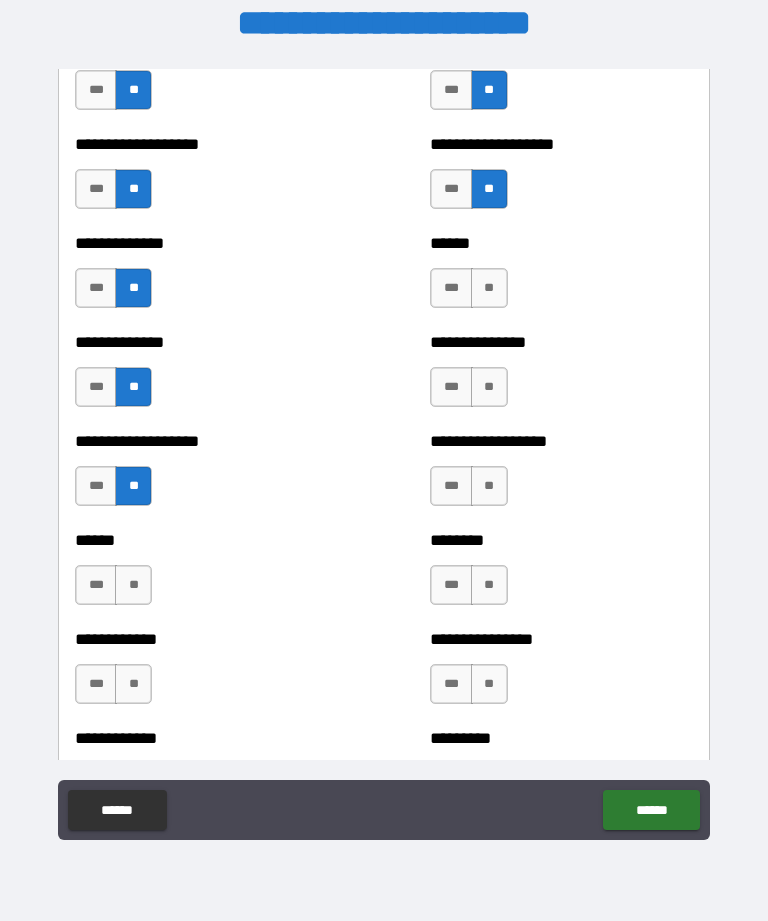 click on "**" at bounding box center (133, 585) 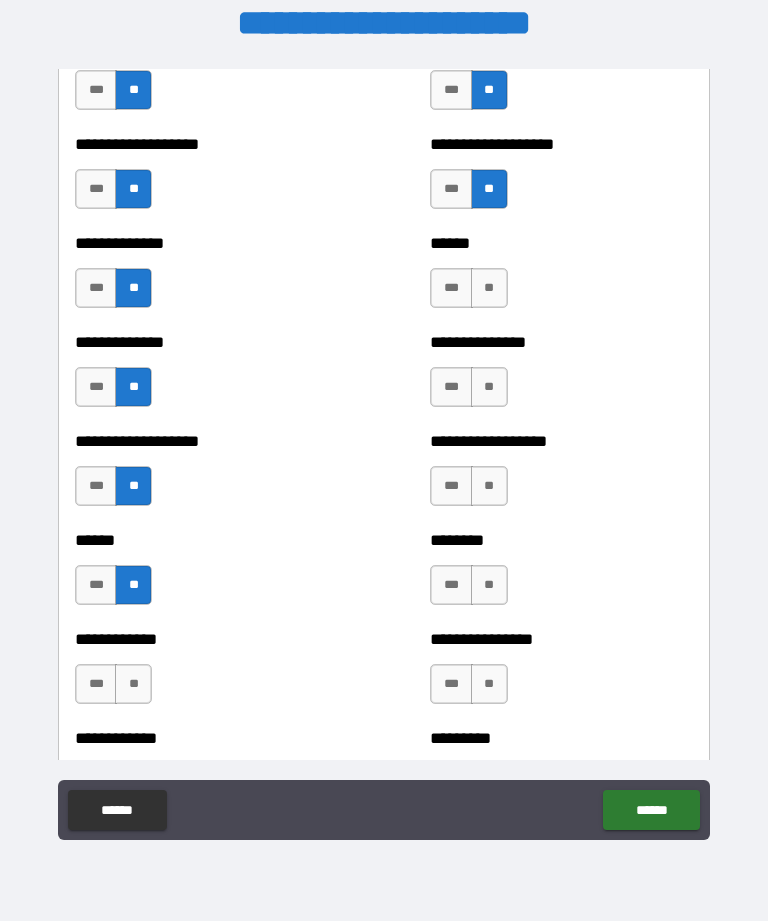 click on "**" at bounding box center [133, 684] 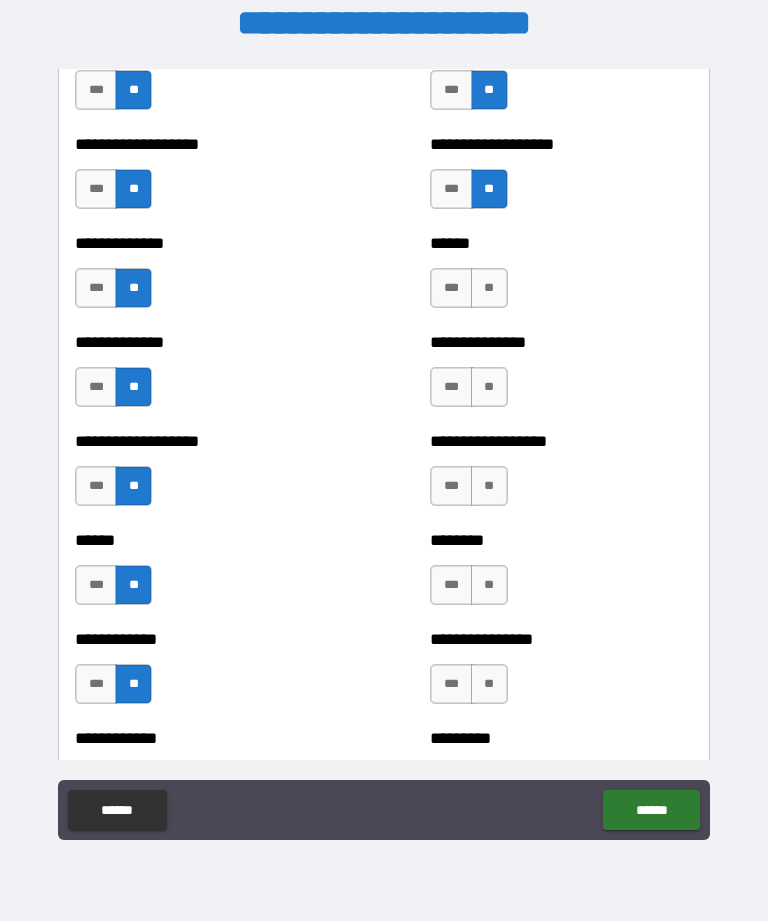 click on "***" at bounding box center (451, 684) 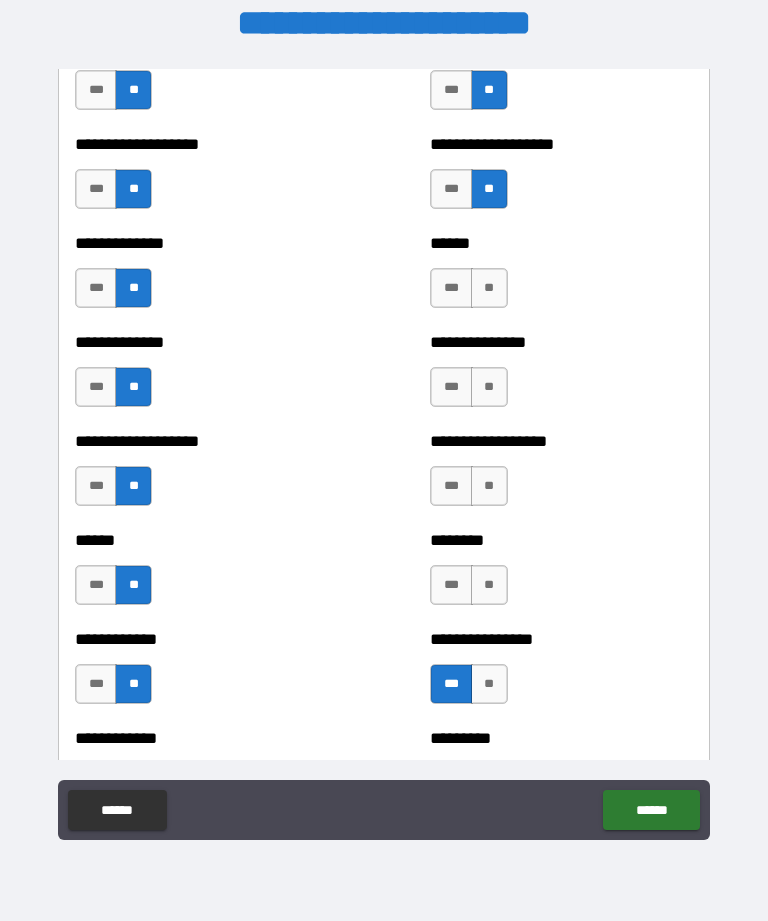 click on "***" at bounding box center (451, 585) 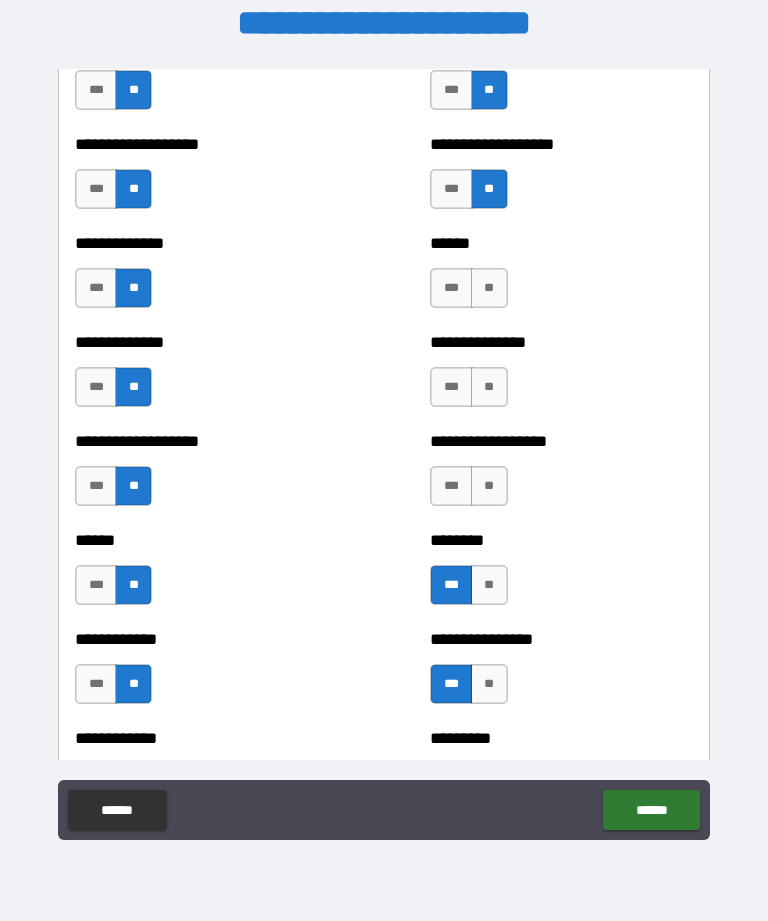click on "**" at bounding box center (489, 486) 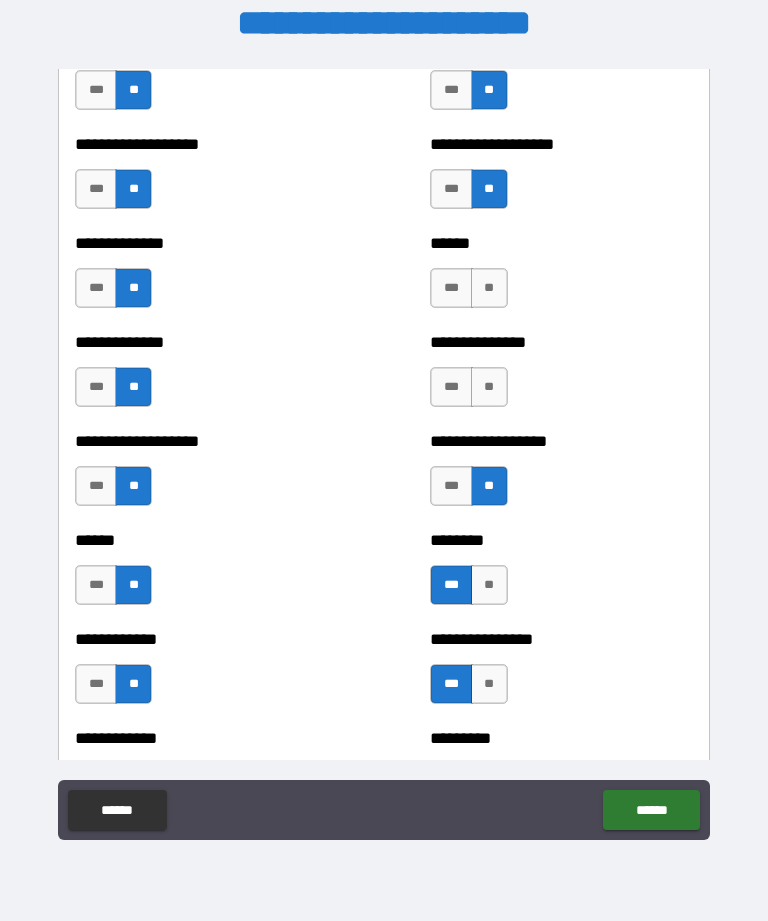 click on "**" at bounding box center [489, 387] 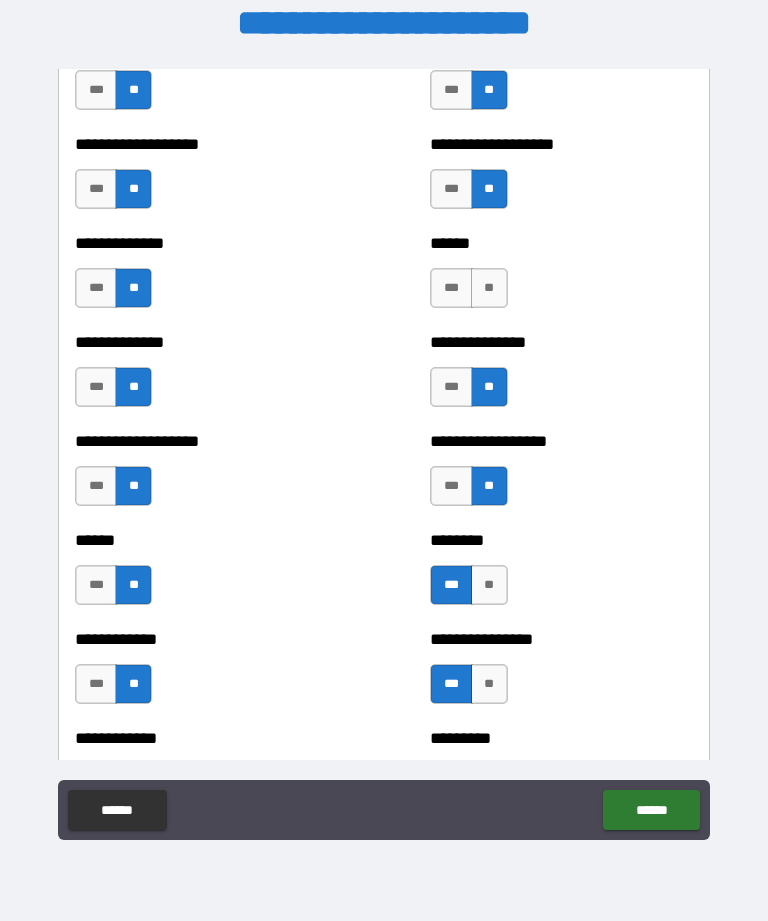 click on "**" at bounding box center [489, 288] 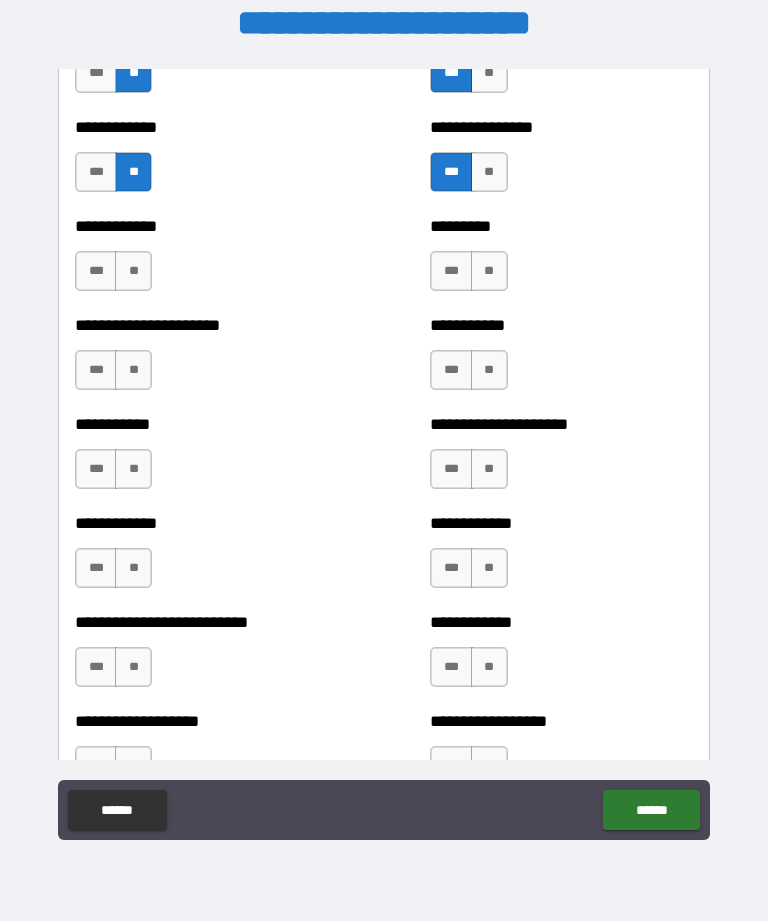 scroll, scrollTop: 5242, scrollLeft: 0, axis: vertical 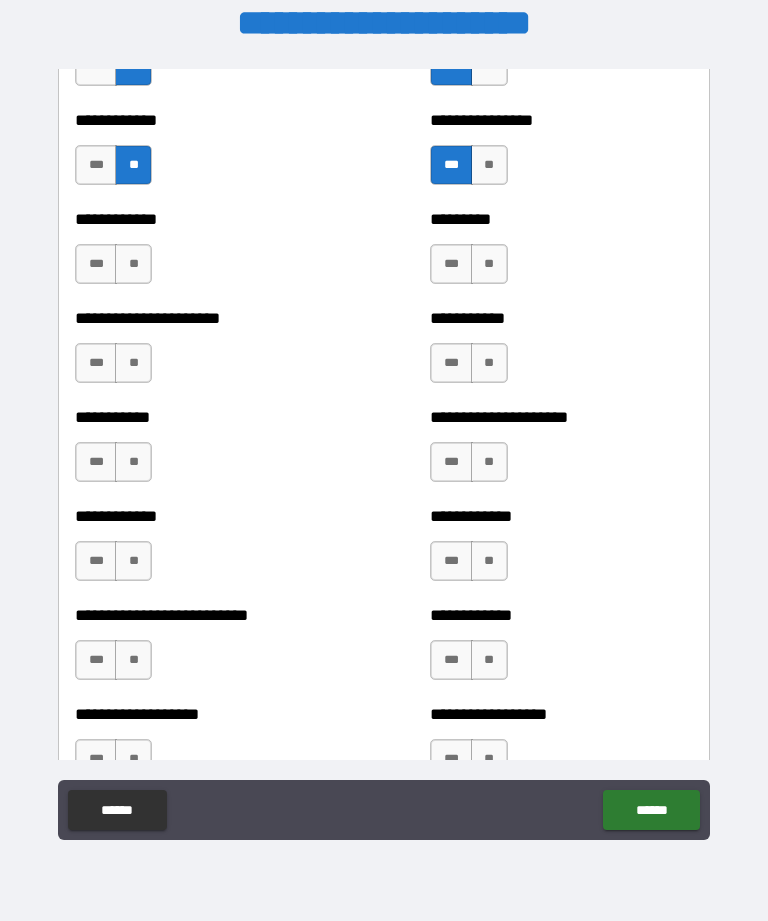 click on "**" at bounding box center (133, 264) 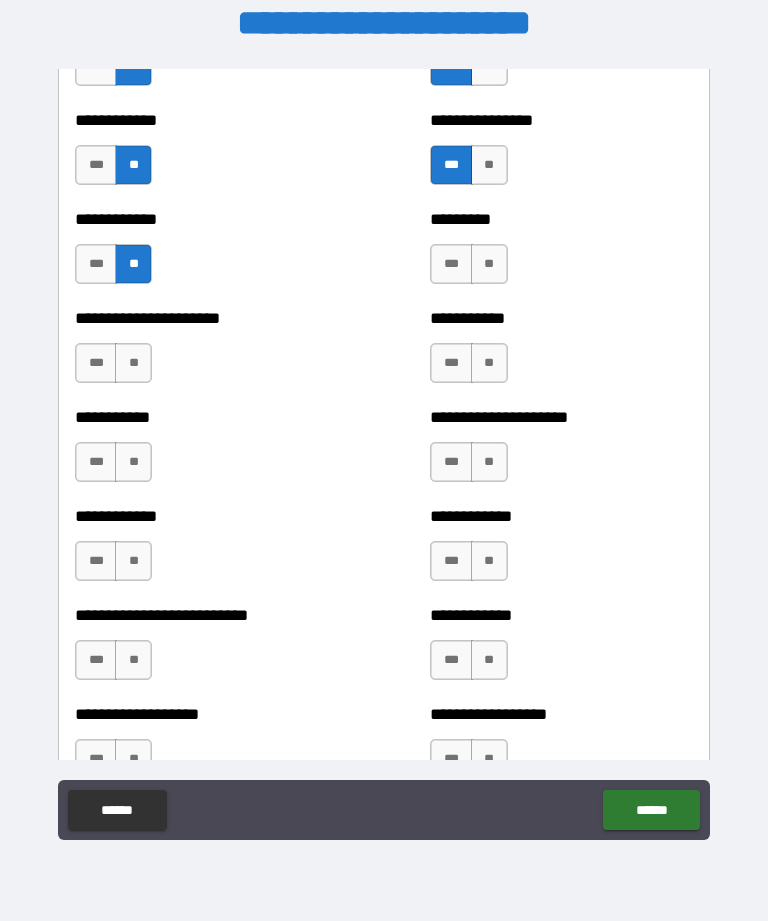 click on "**" at bounding box center (133, 363) 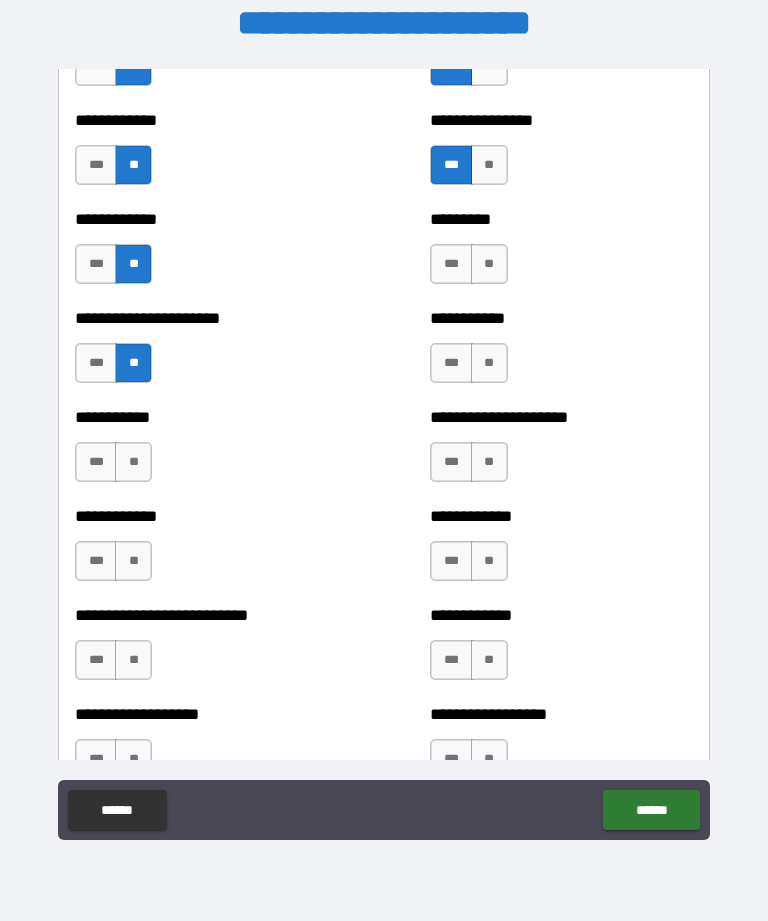 click on "**" at bounding box center (133, 462) 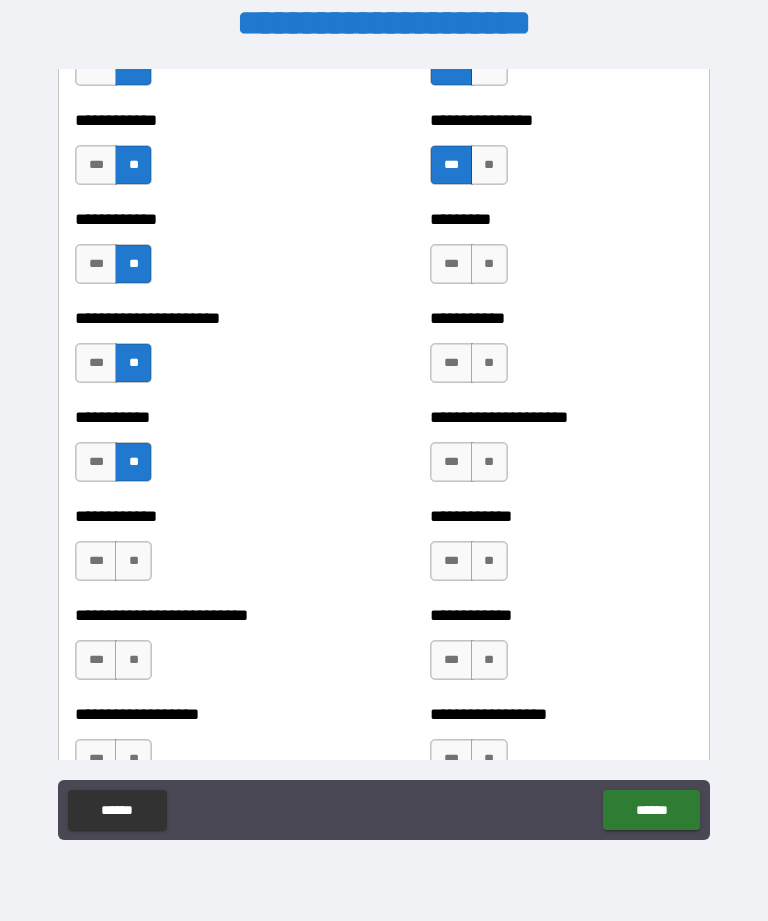 click on "**" at bounding box center [133, 561] 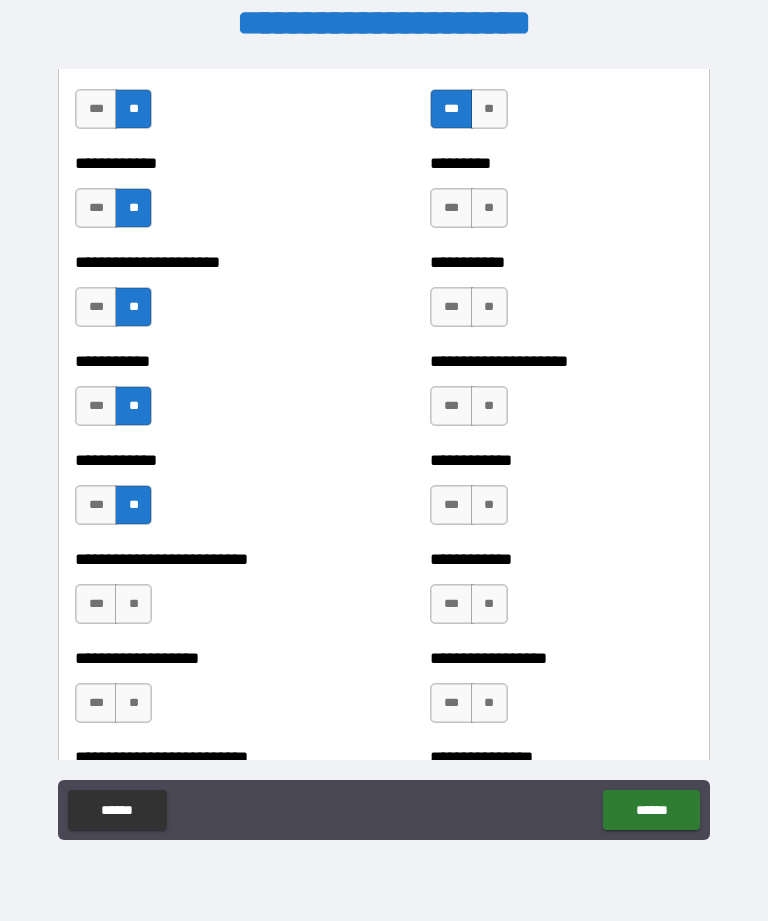 scroll, scrollTop: 5300, scrollLeft: 0, axis: vertical 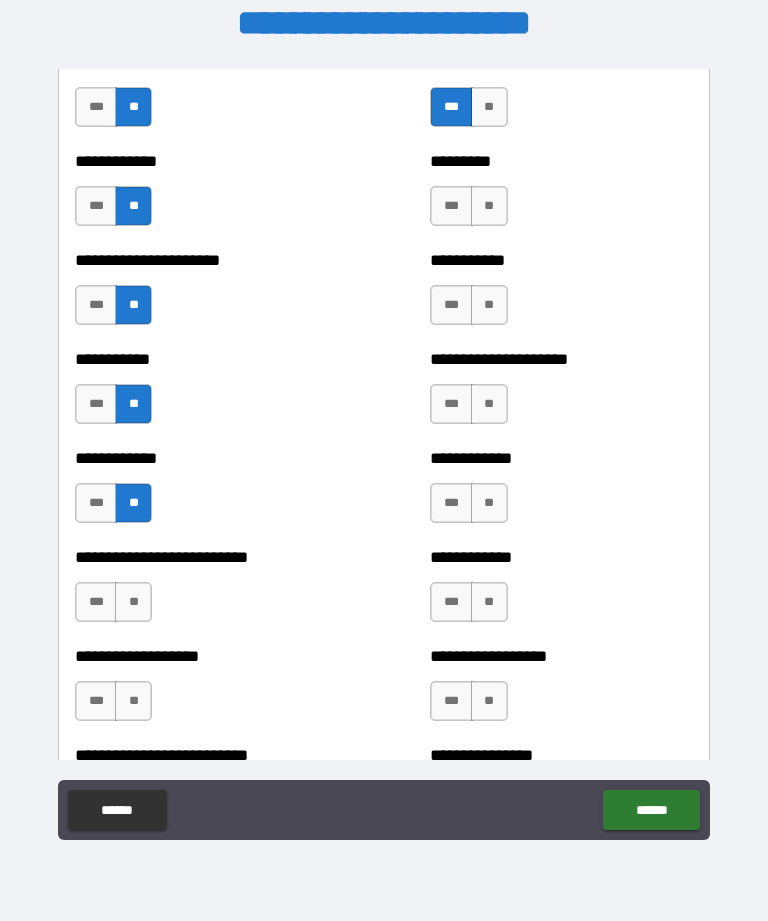 click on "**" at bounding box center [133, 602] 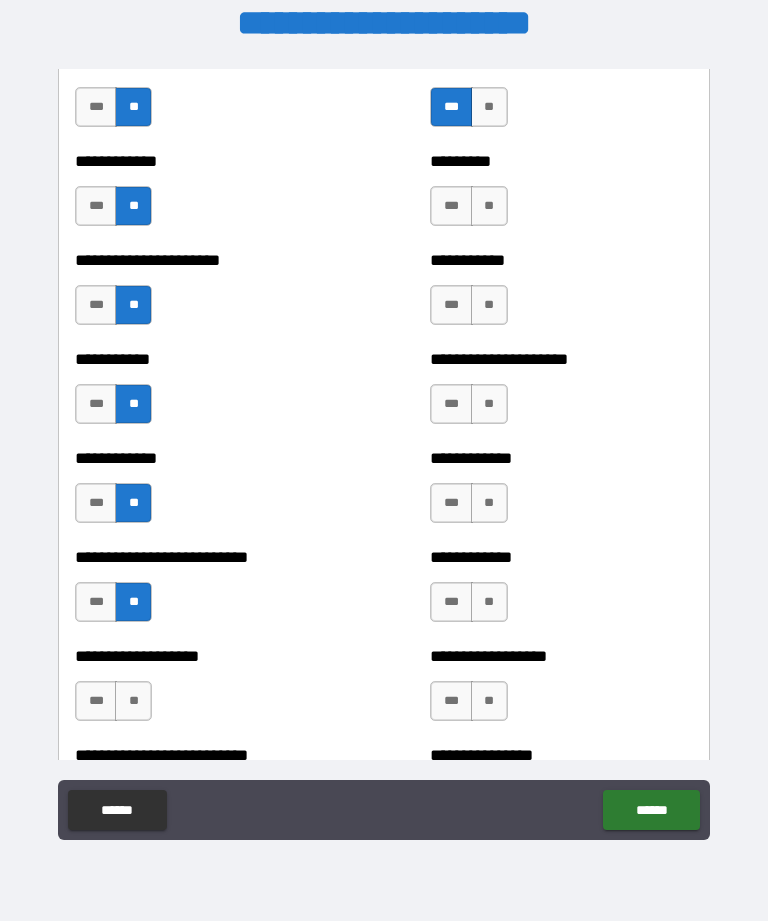 click on "**" at bounding box center (133, 701) 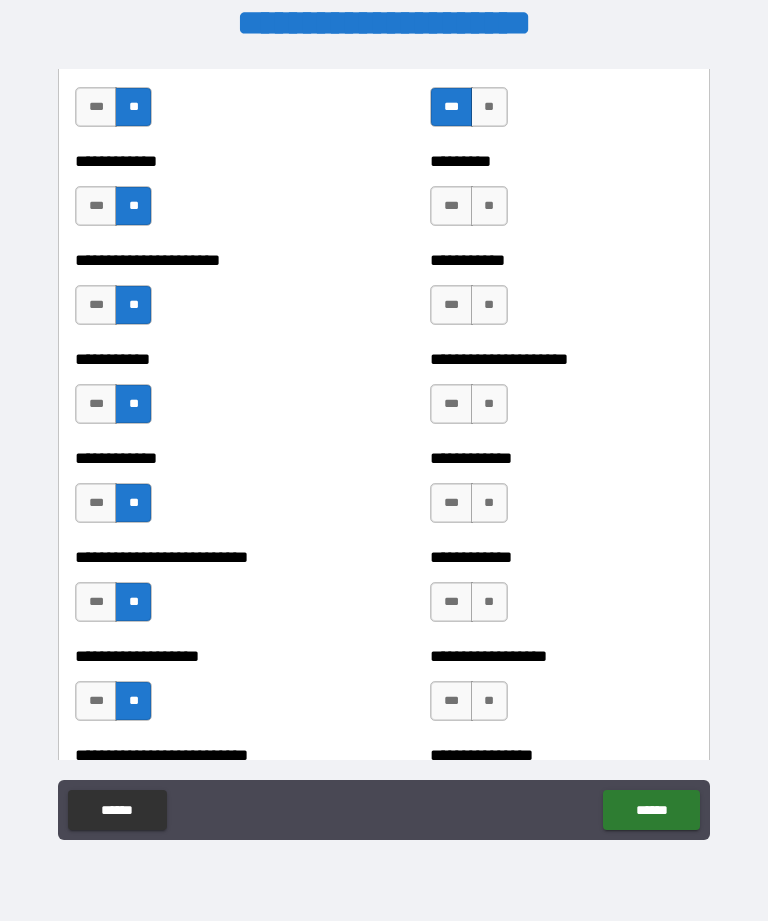 click on "**" at bounding box center [489, 206] 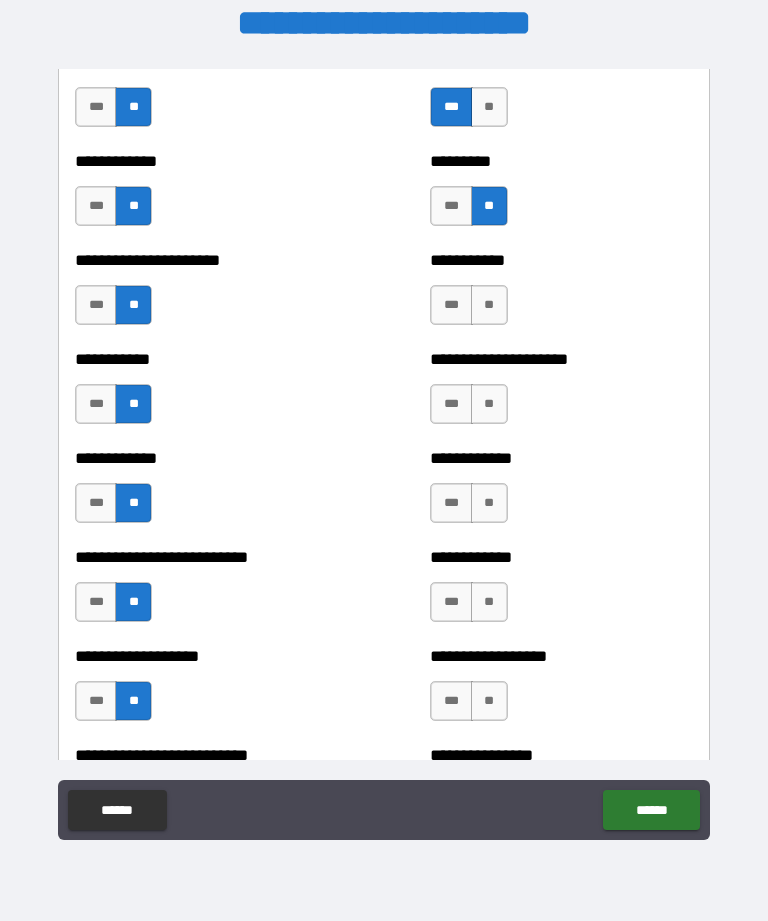 click on "**" at bounding box center [489, 305] 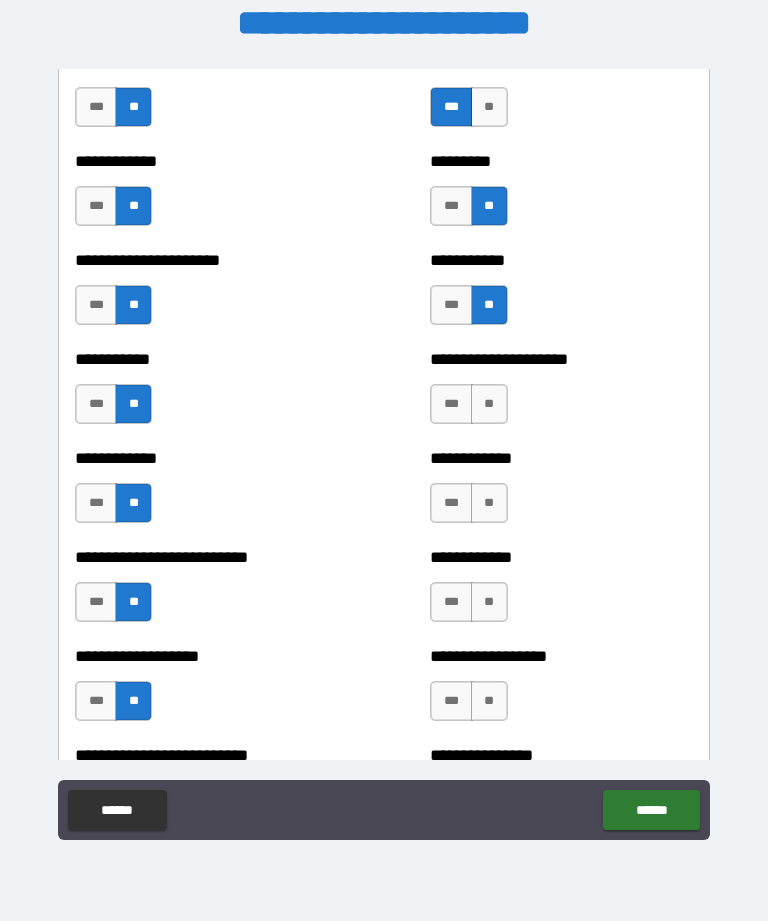 click on "**" at bounding box center (489, 404) 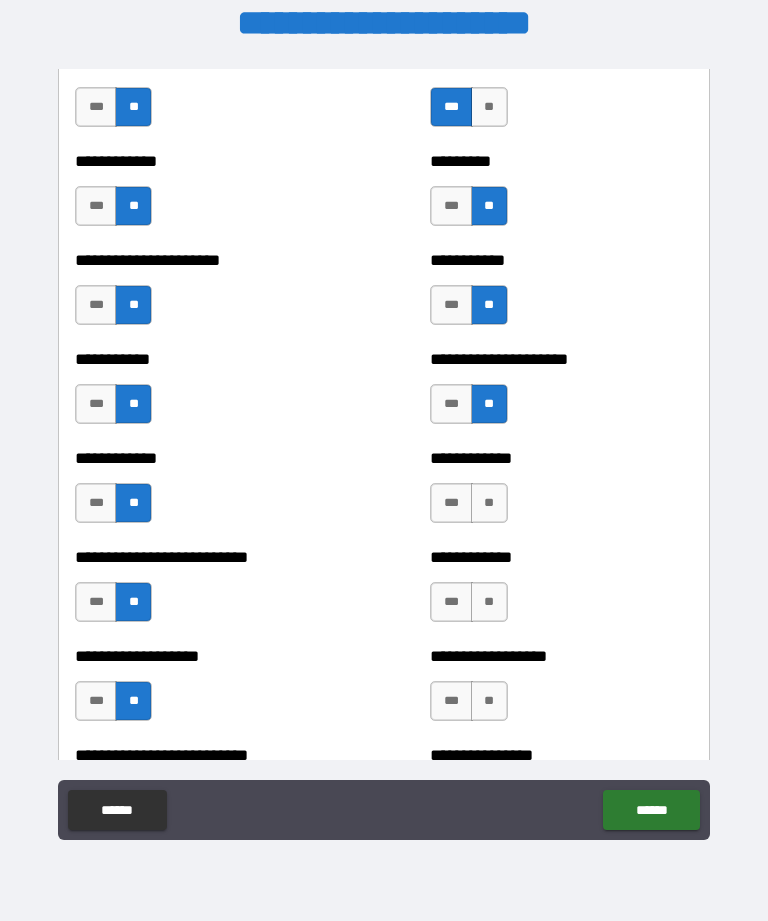 click on "**" at bounding box center [489, 503] 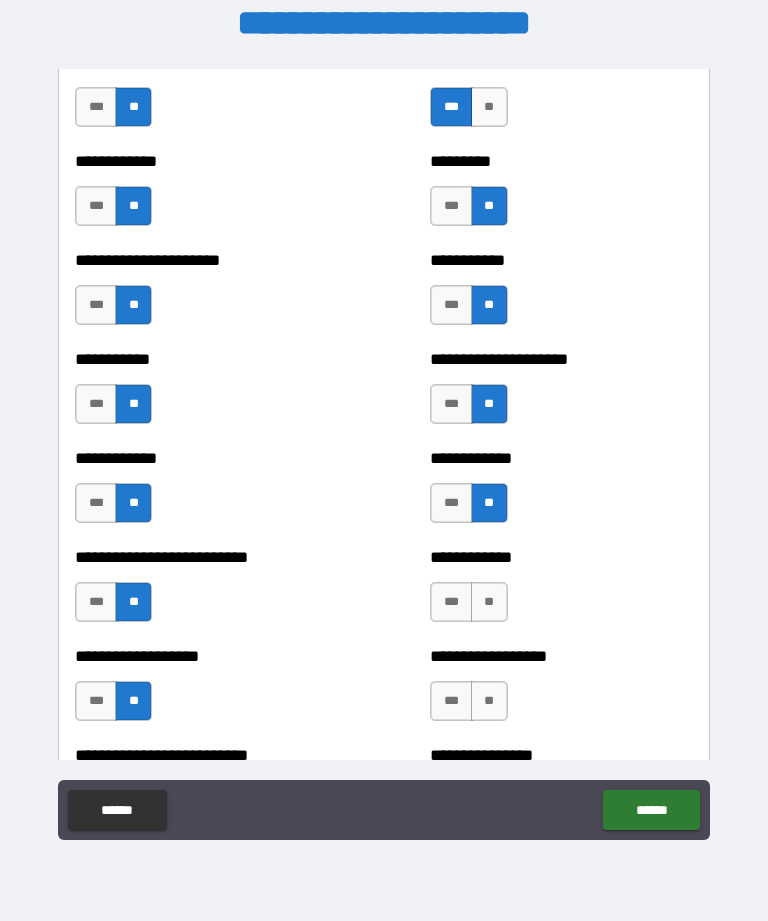 click on "**" at bounding box center (489, 602) 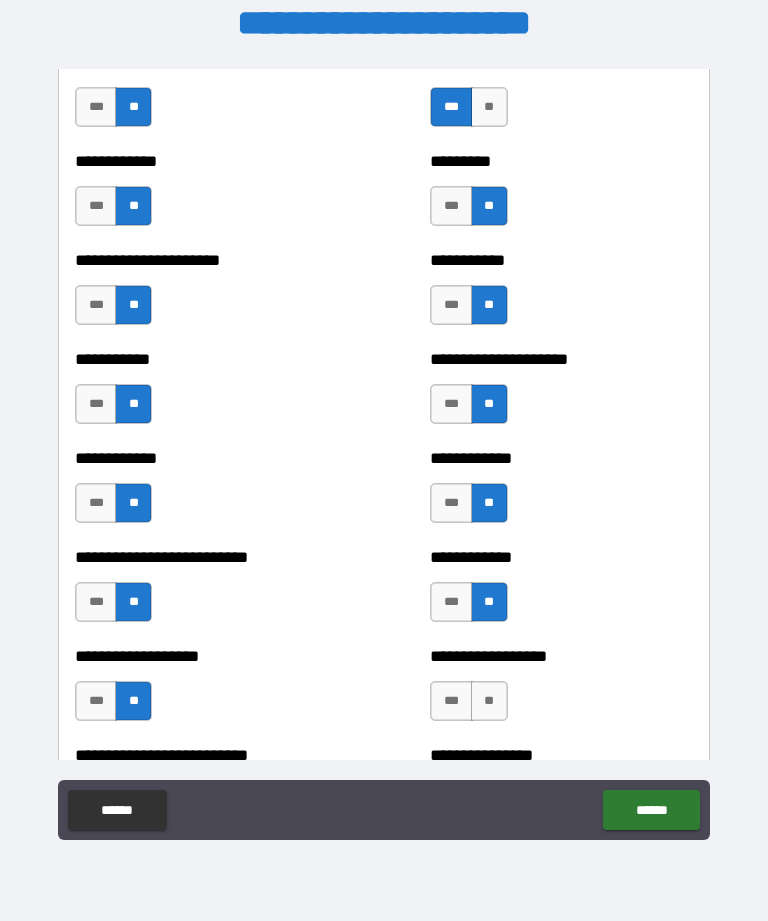 click on "**" at bounding box center [489, 701] 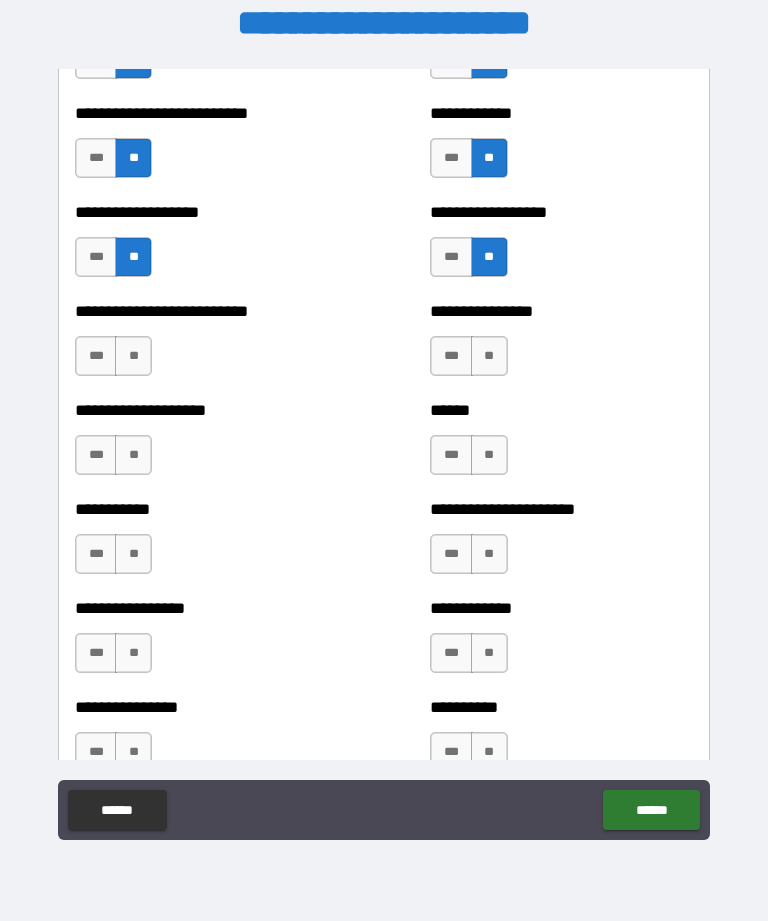 scroll, scrollTop: 5745, scrollLeft: 0, axis: vertical 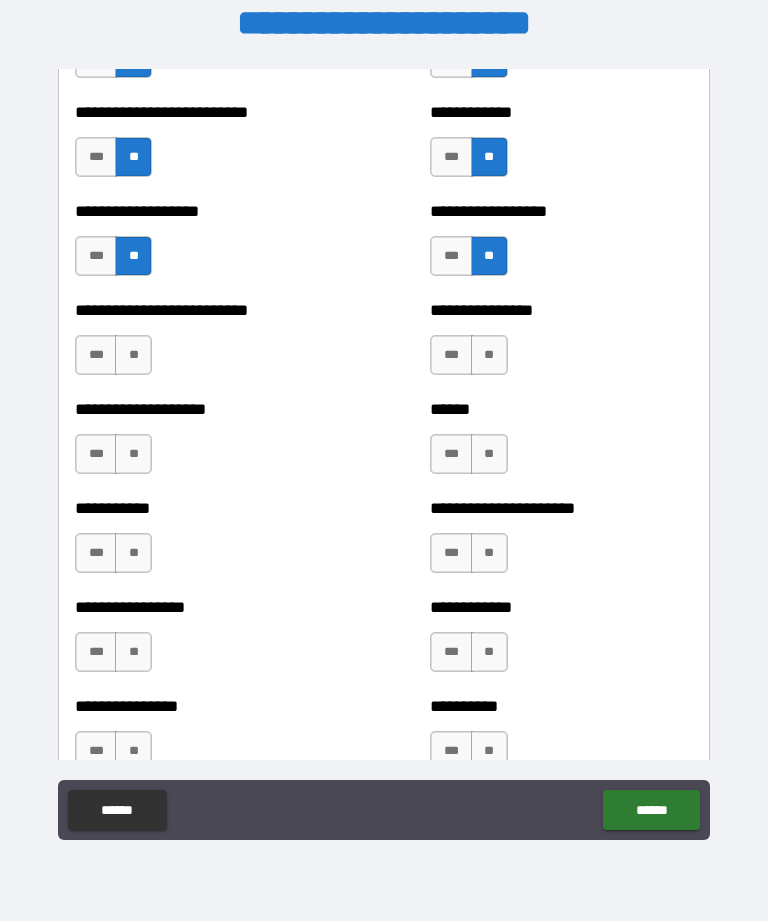 click on "**" at bounding box center (133, 355) 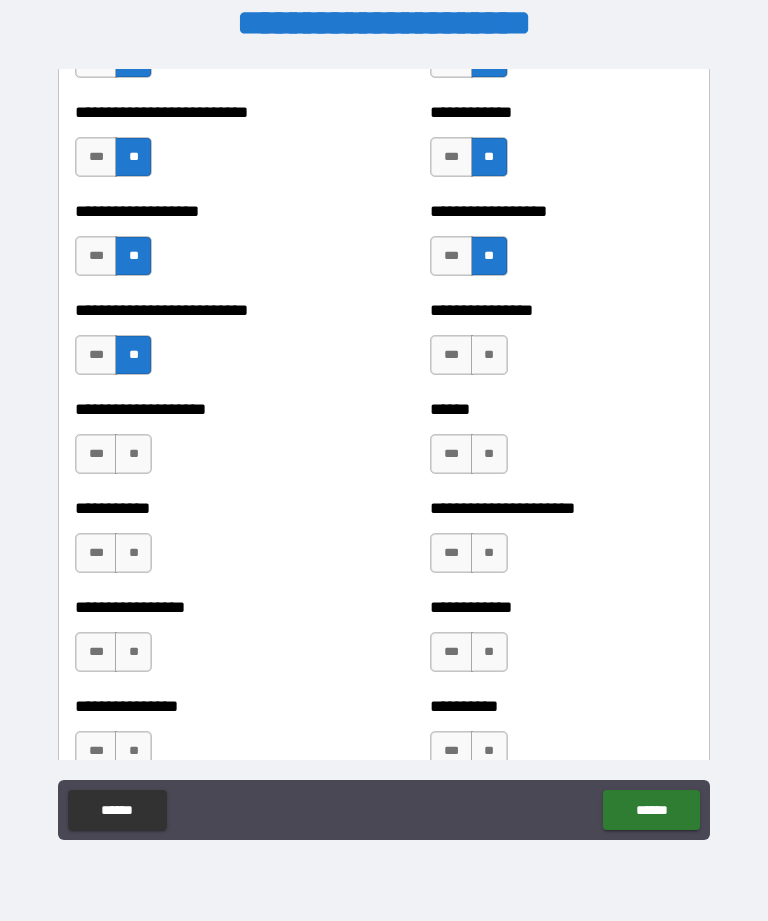 click on "**" at bounding box center [133, 454] 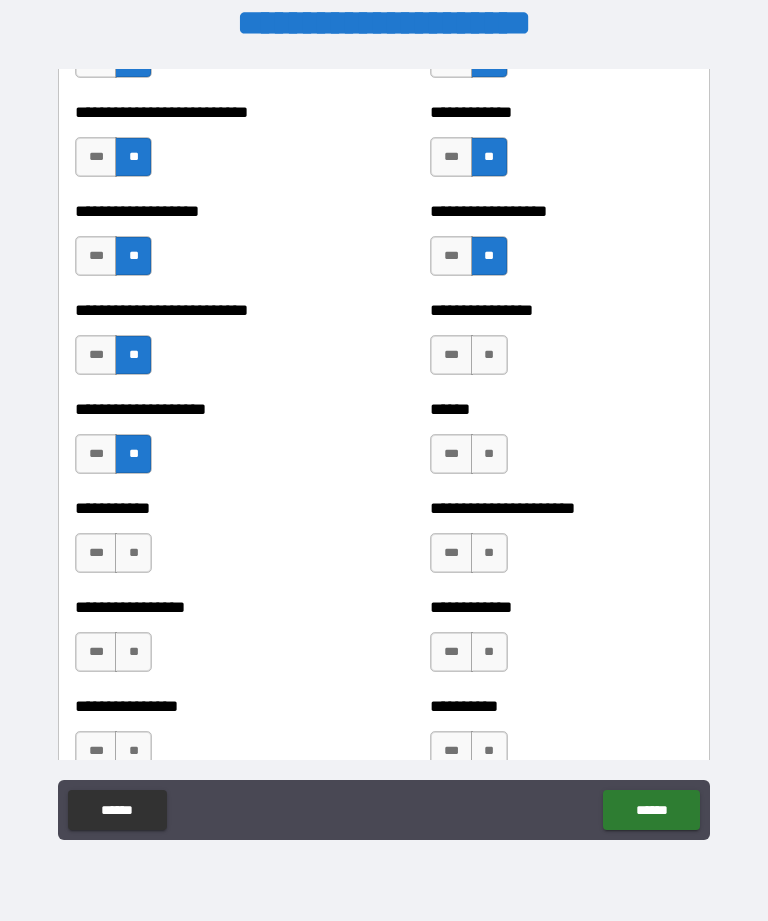 click on "**" at bounding box center [133, 553] 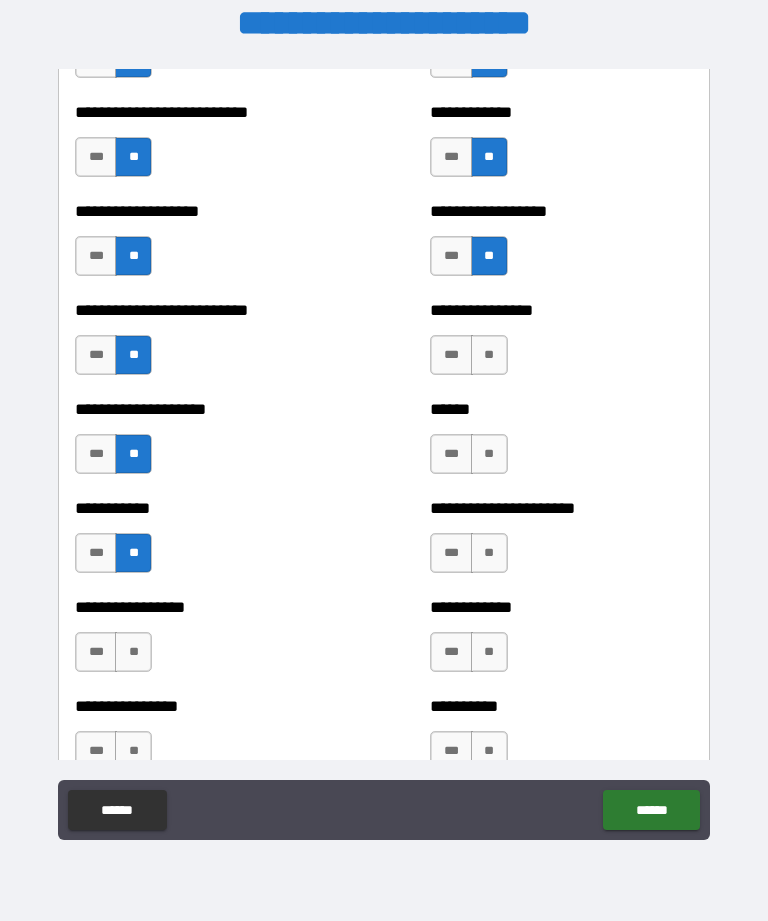 click on "**" at bounding box center [133, 652] 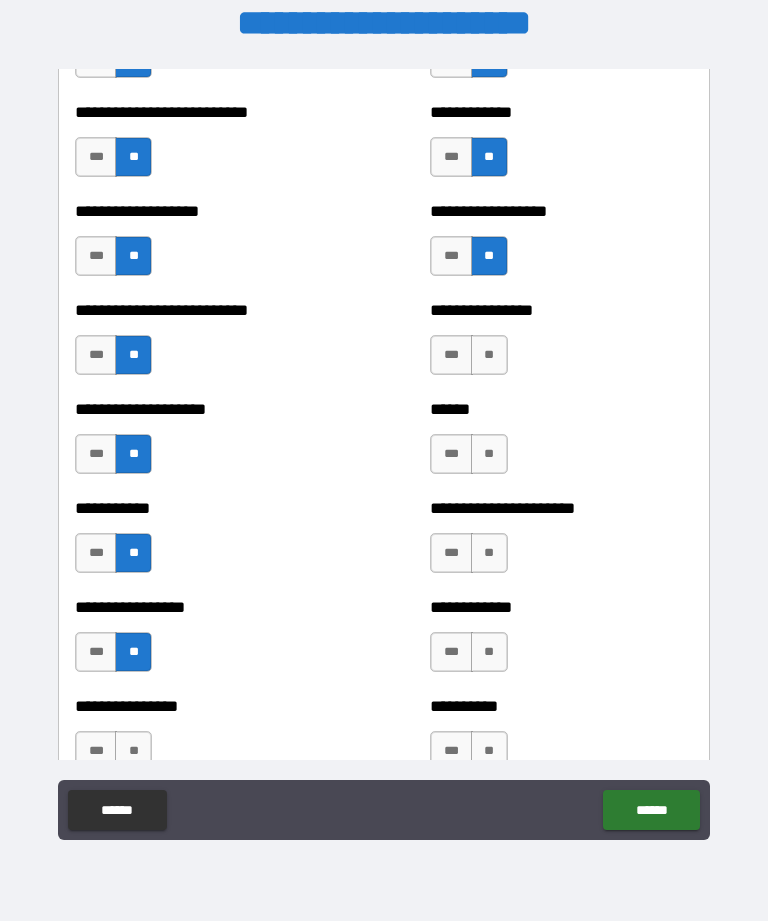 click on "**" at bounding box center [133, 751] 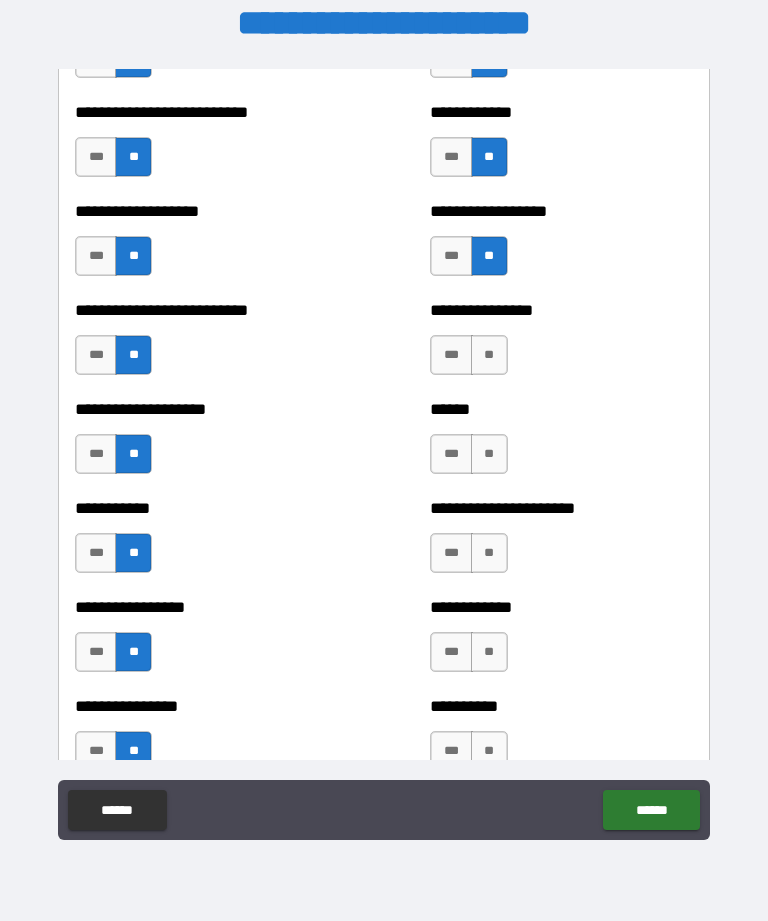 click on "**" at bounding box center (489, 355) 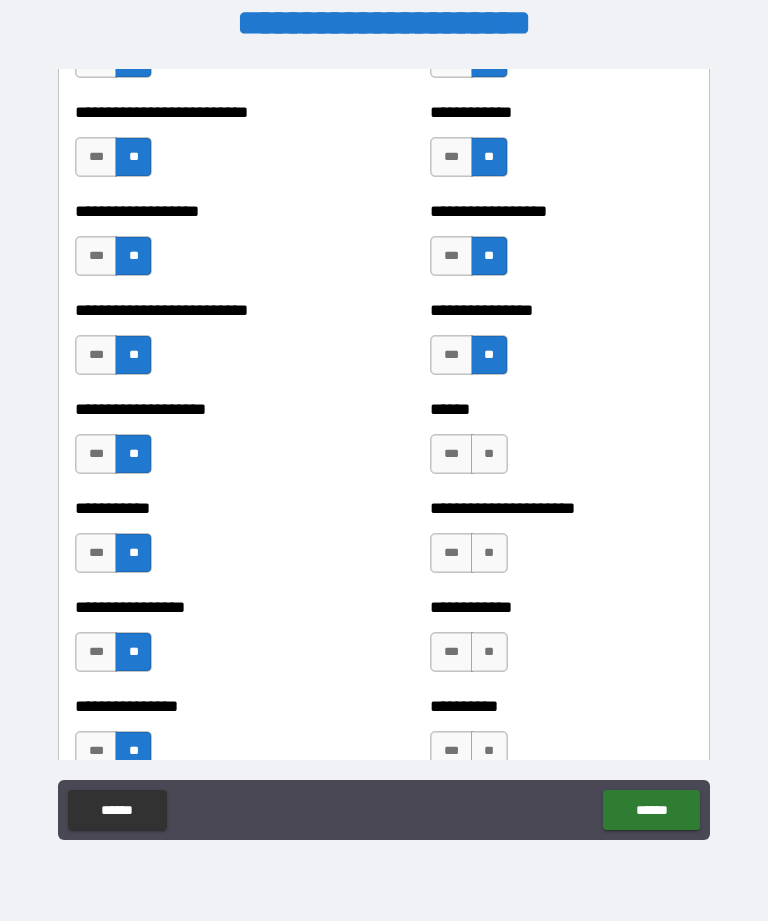 click on "**" at bounding box center [489, 454] 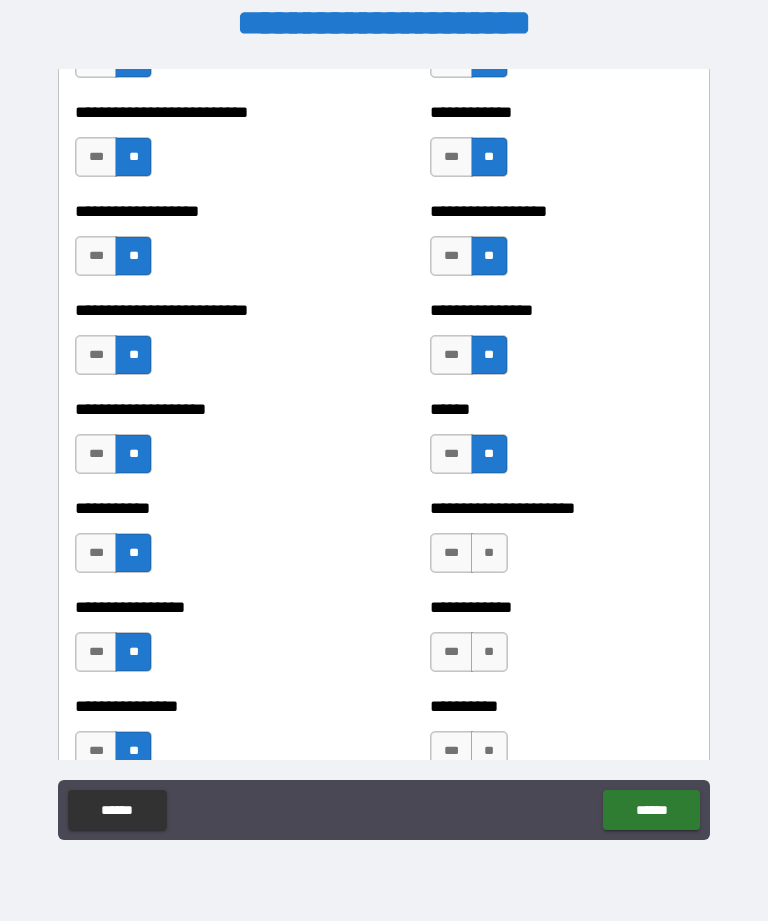 click on "**" at bounding box center (489, 553) 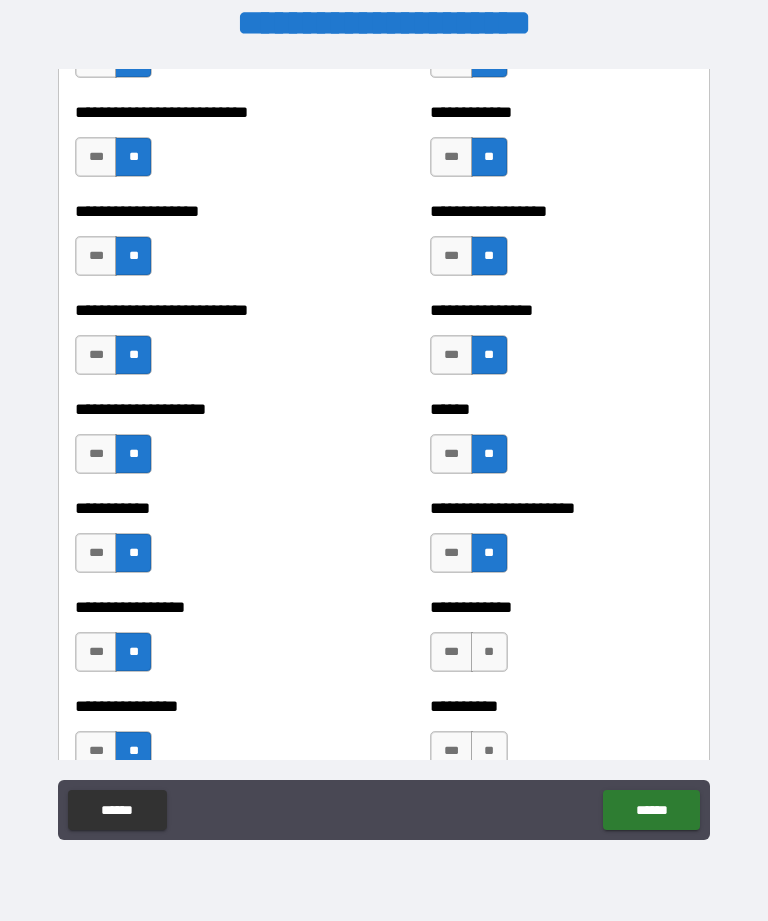 click on "**" at bounding box center (489, 652) 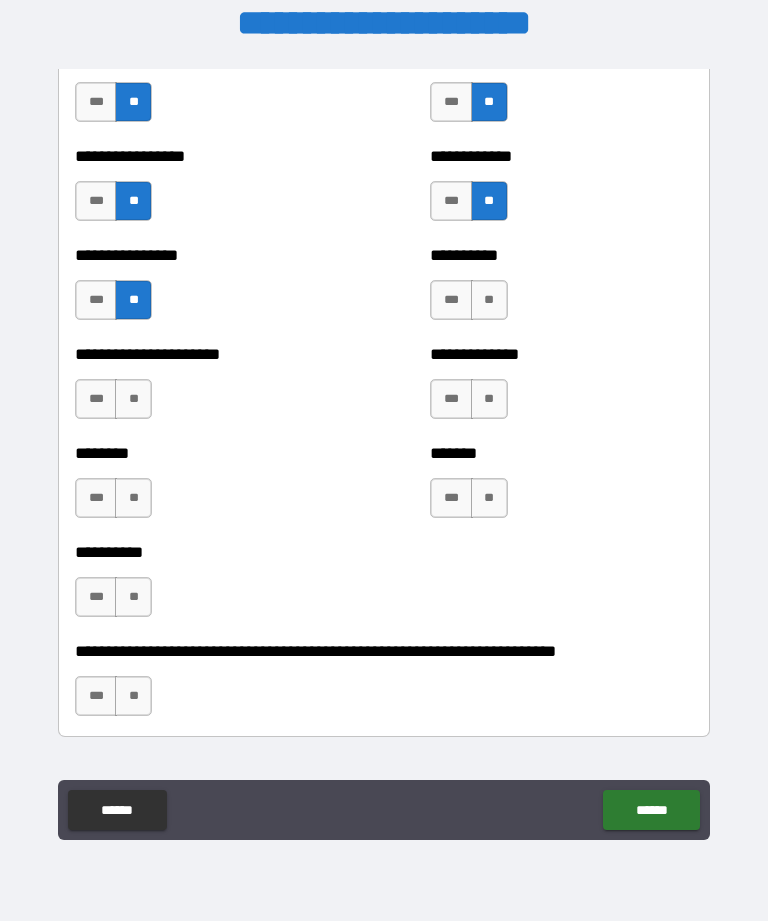 scroll, scrollTop: 6193, scrollLeft: 0, axis: vertical 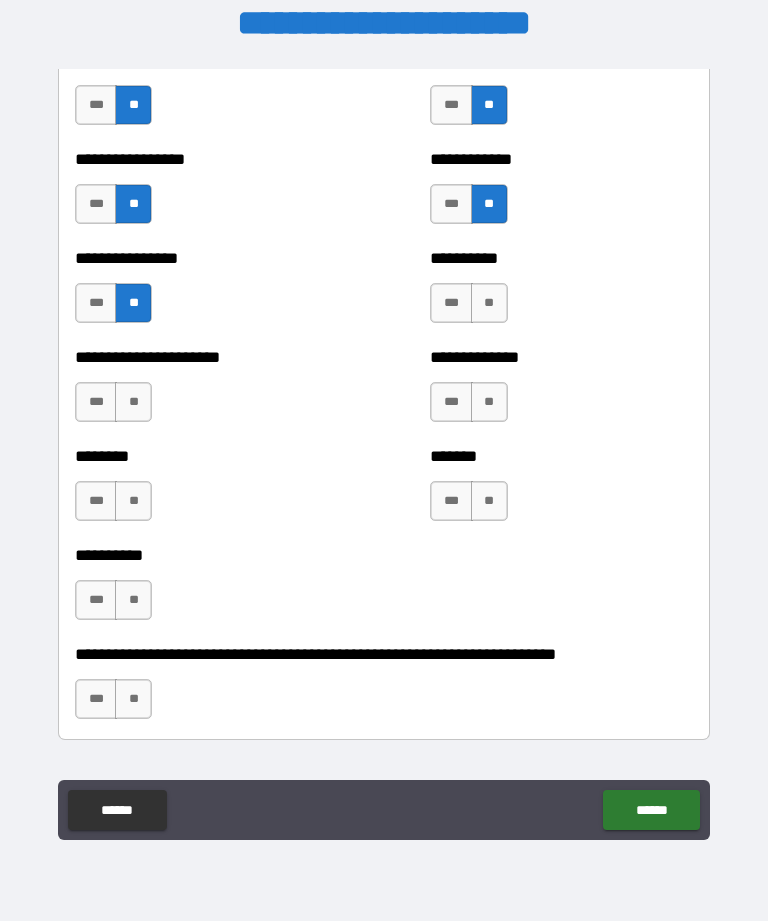 click on "**" at bounding box center [133, 402] 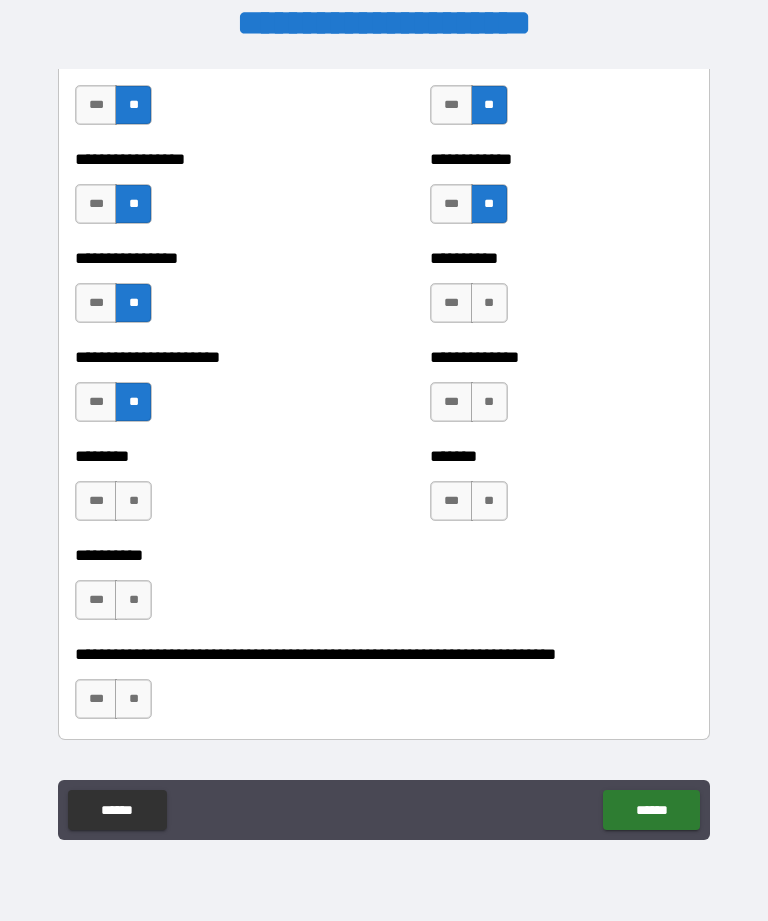 click on "**" at bounding box center [133, 501] 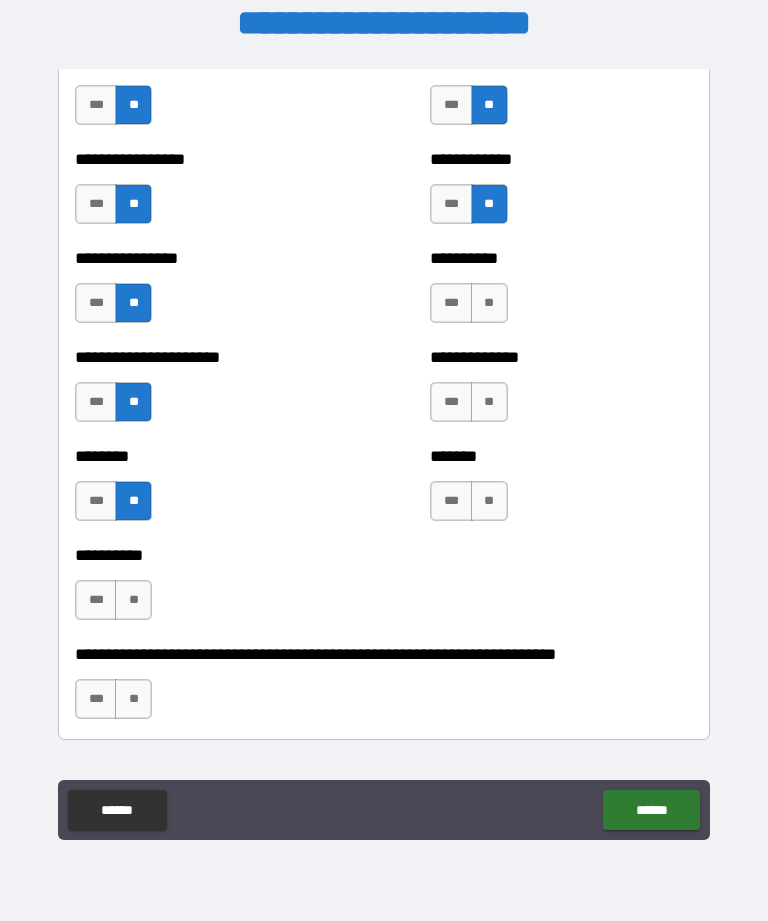 click on "**" at bounding box center [133, 600] 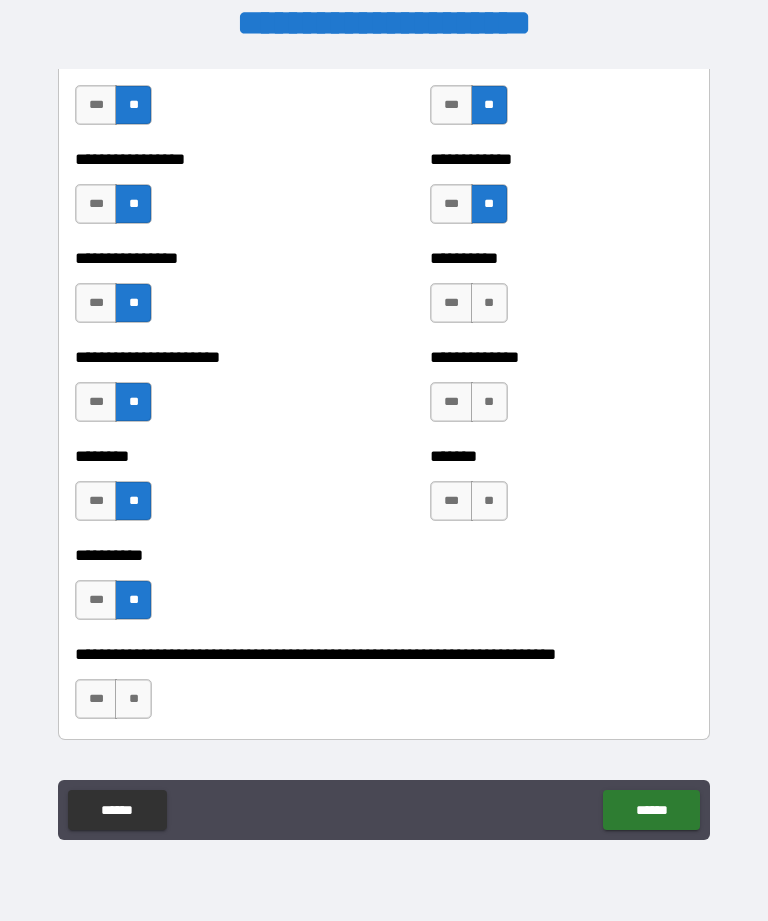 click on "**" at bounding box center [133, 699] 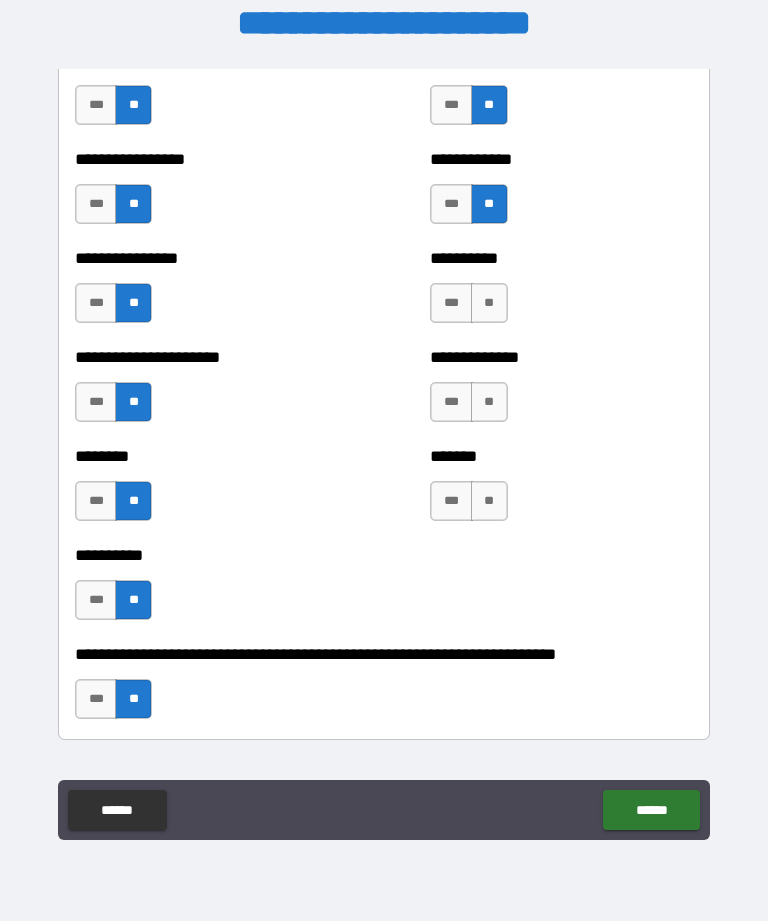 click on "**" at bounding box center (489, 501) 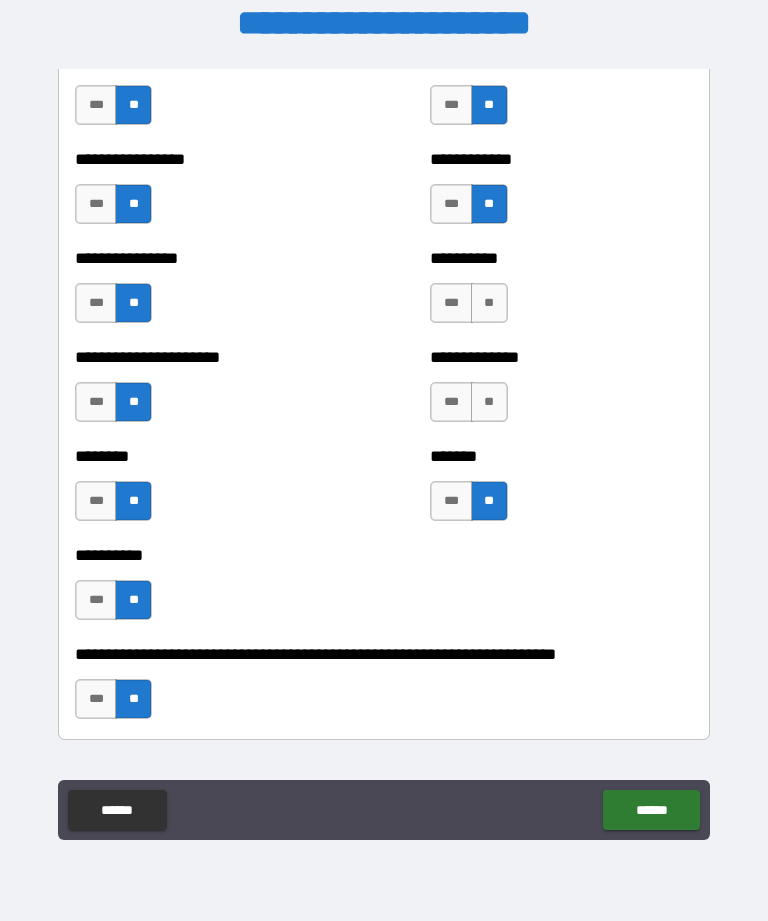 click on "**" at bounding box center (489, 402) 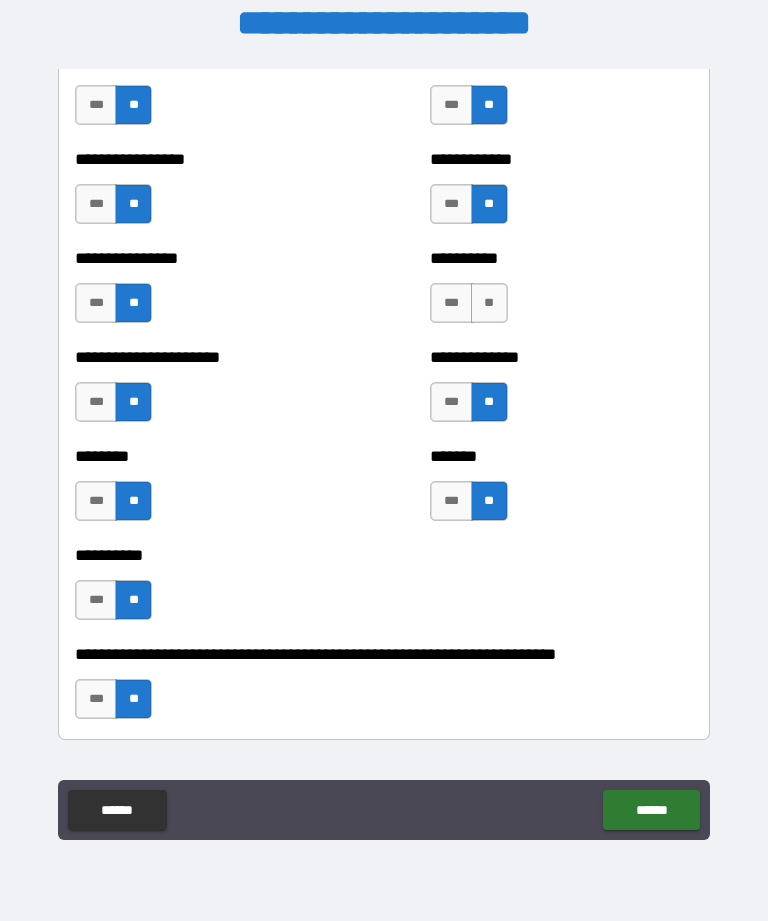 click on "**" at bounding box center [489, 303] 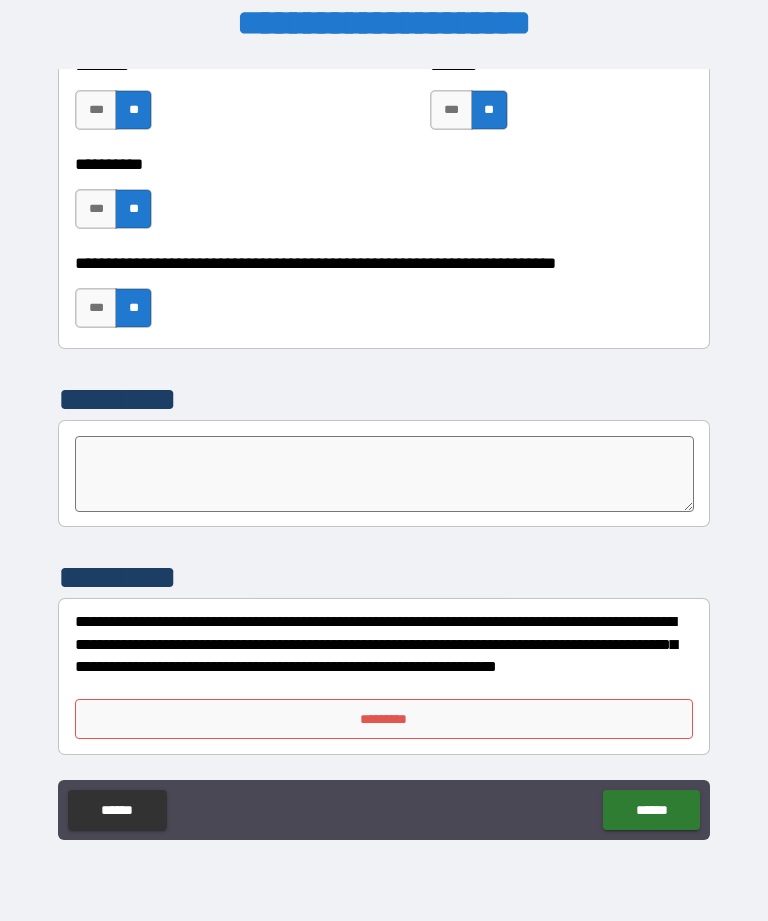 scroll, scrollTop: 6584, scrollLeft: 0, axis: vertical 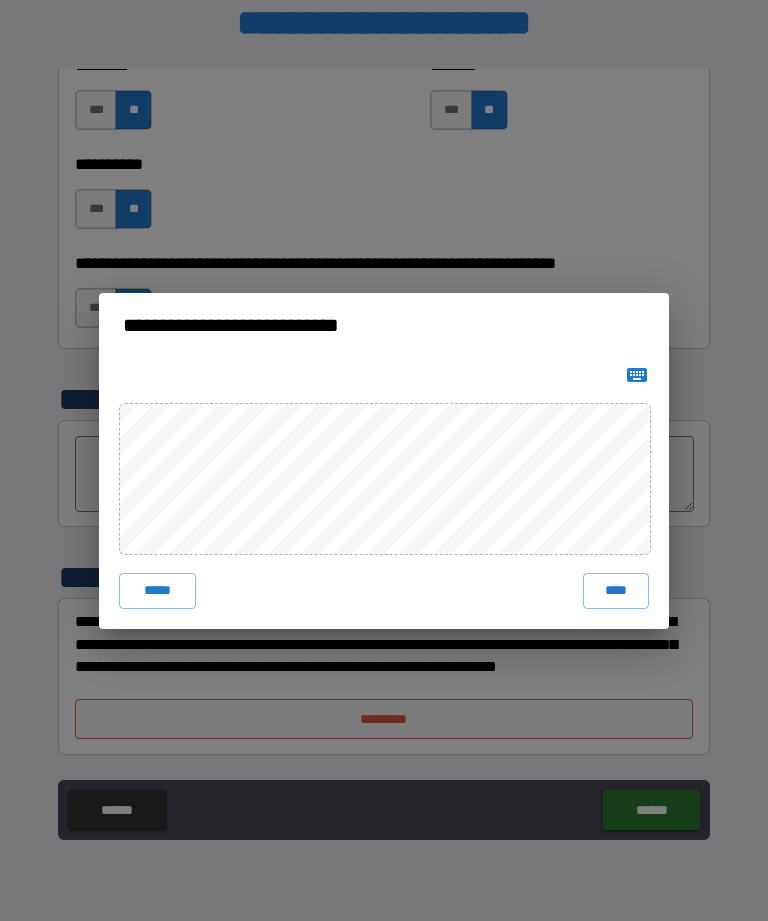 click on "****" at bounding box center [616, 591] 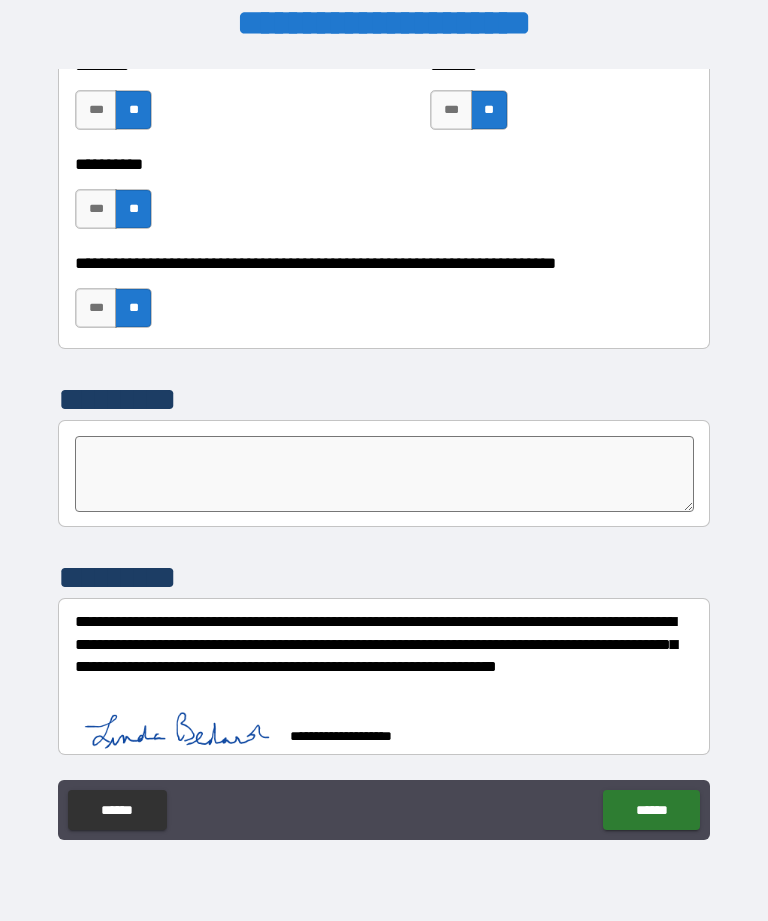 scroll, scrollTop: 6574, scrollLeft: 0, axis: vertical 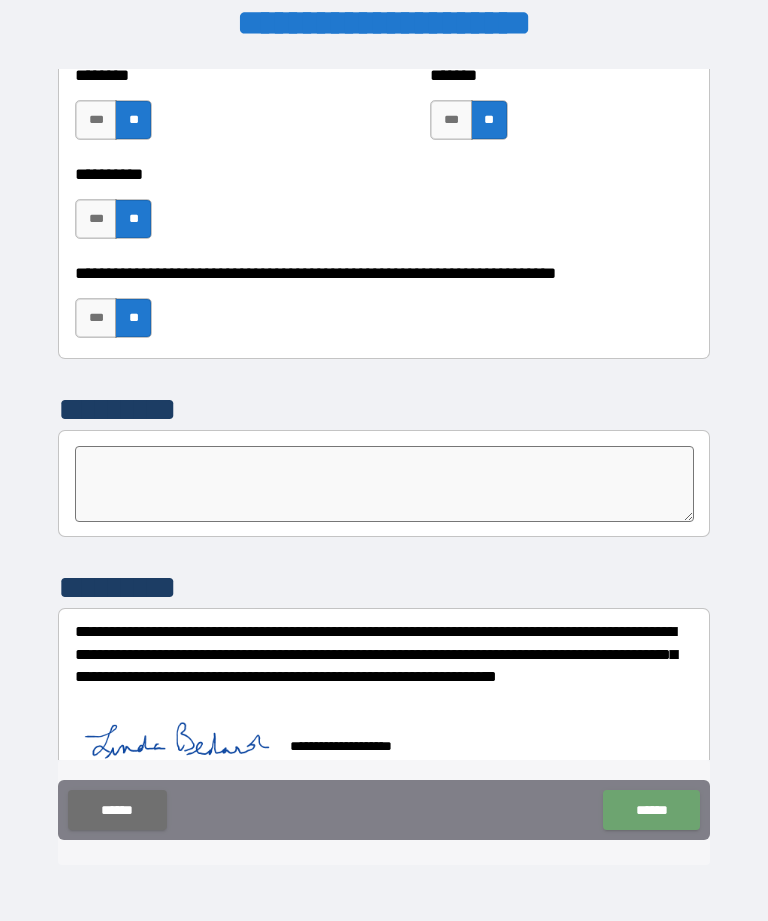 click on "******" at bounding box center [651, 810] 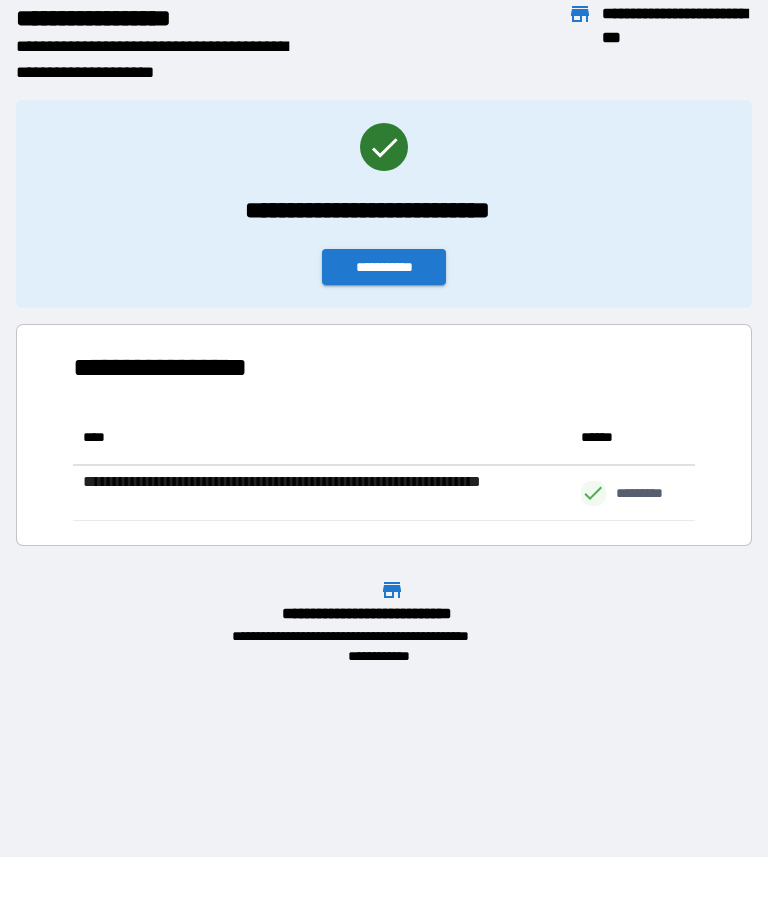 scroll, scrollTop: 111, scrollLeft: 622, axis: both 